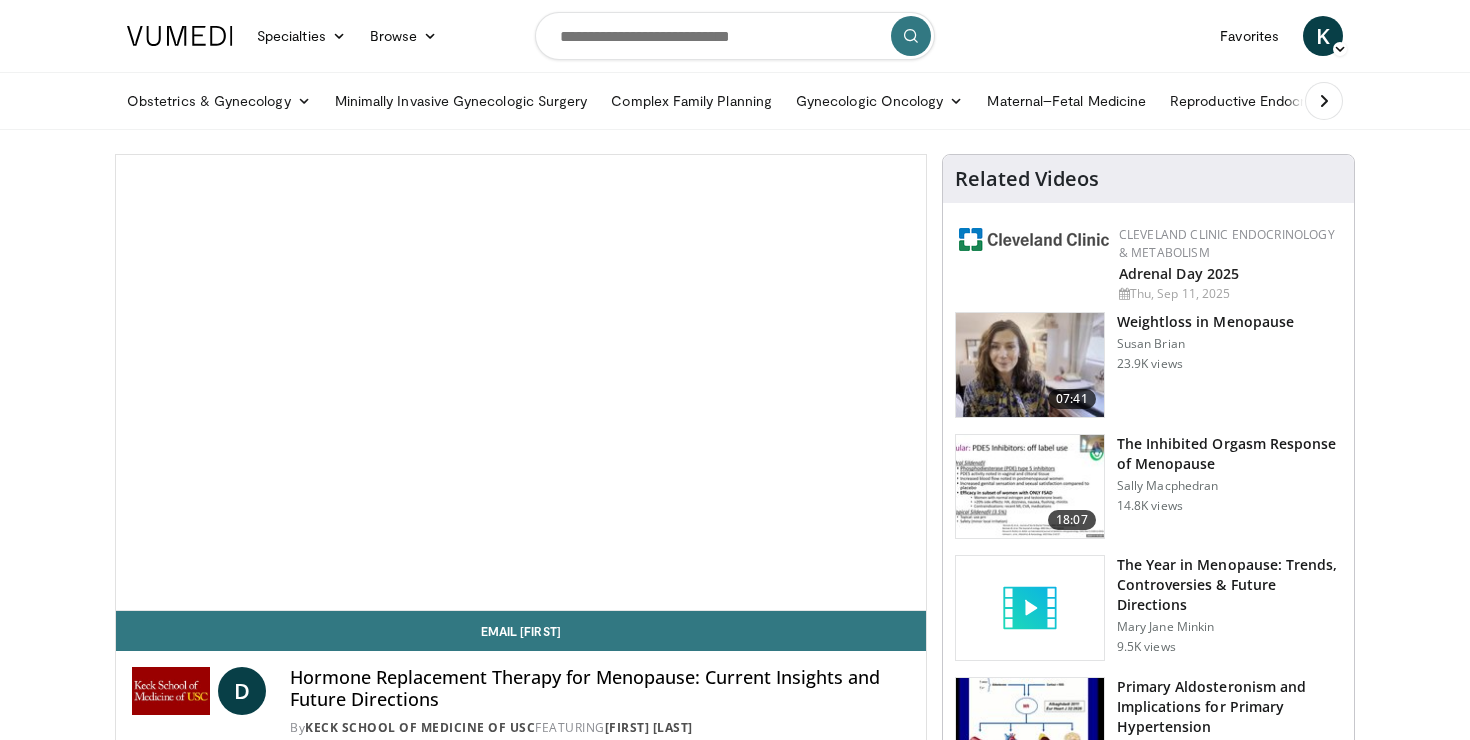 scroll, scrollTop: 0, scrollLeft: 0, axis: both 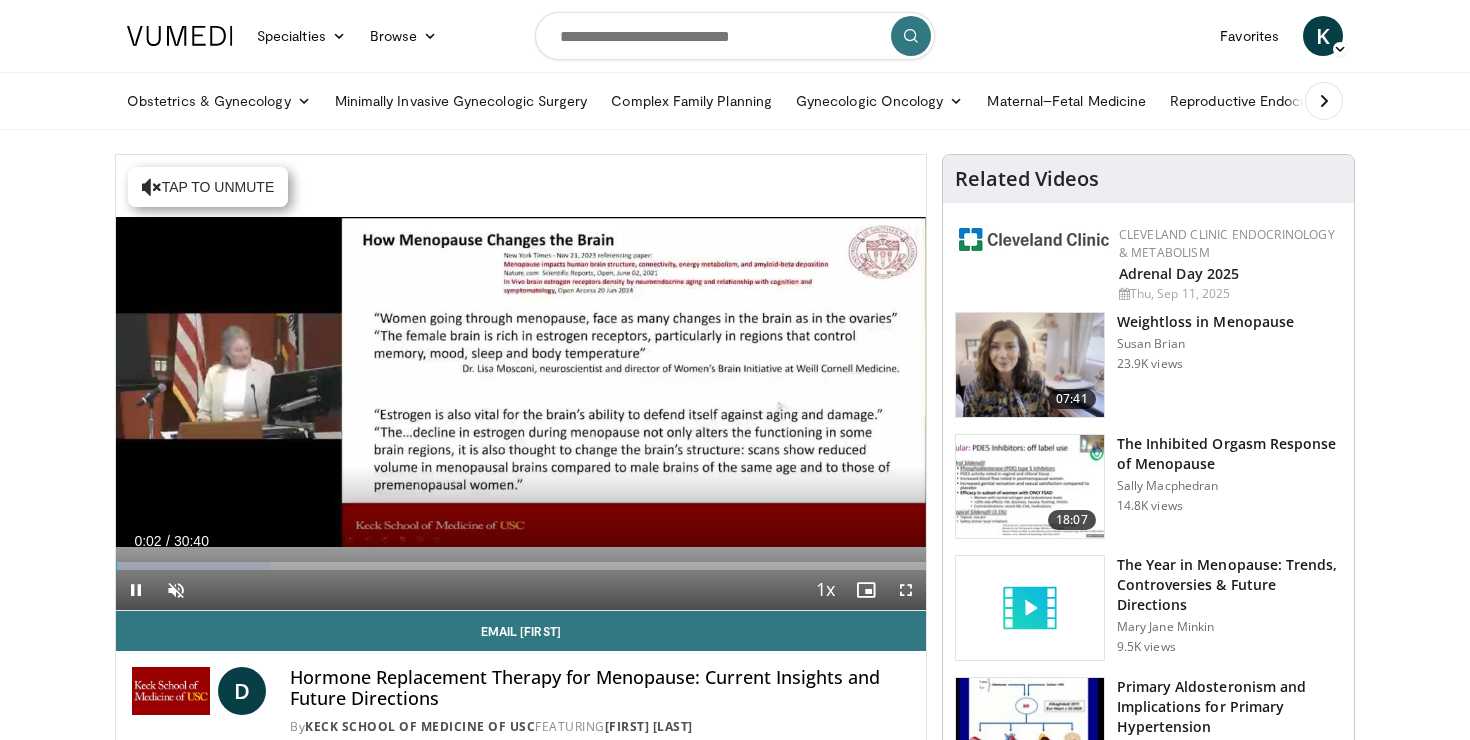 click at bounding box center [906, 590] 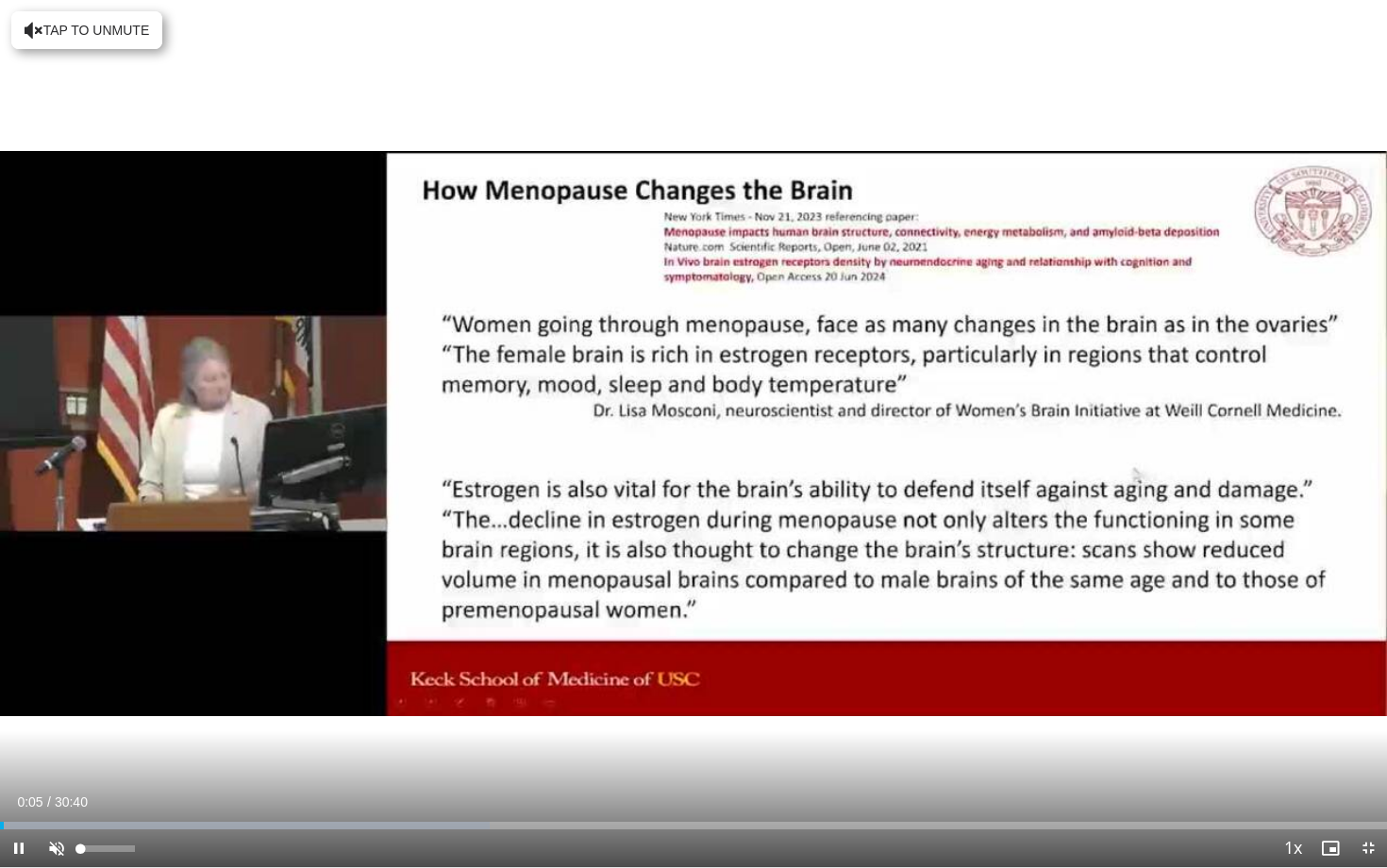 click at bounding box center (57, 848) 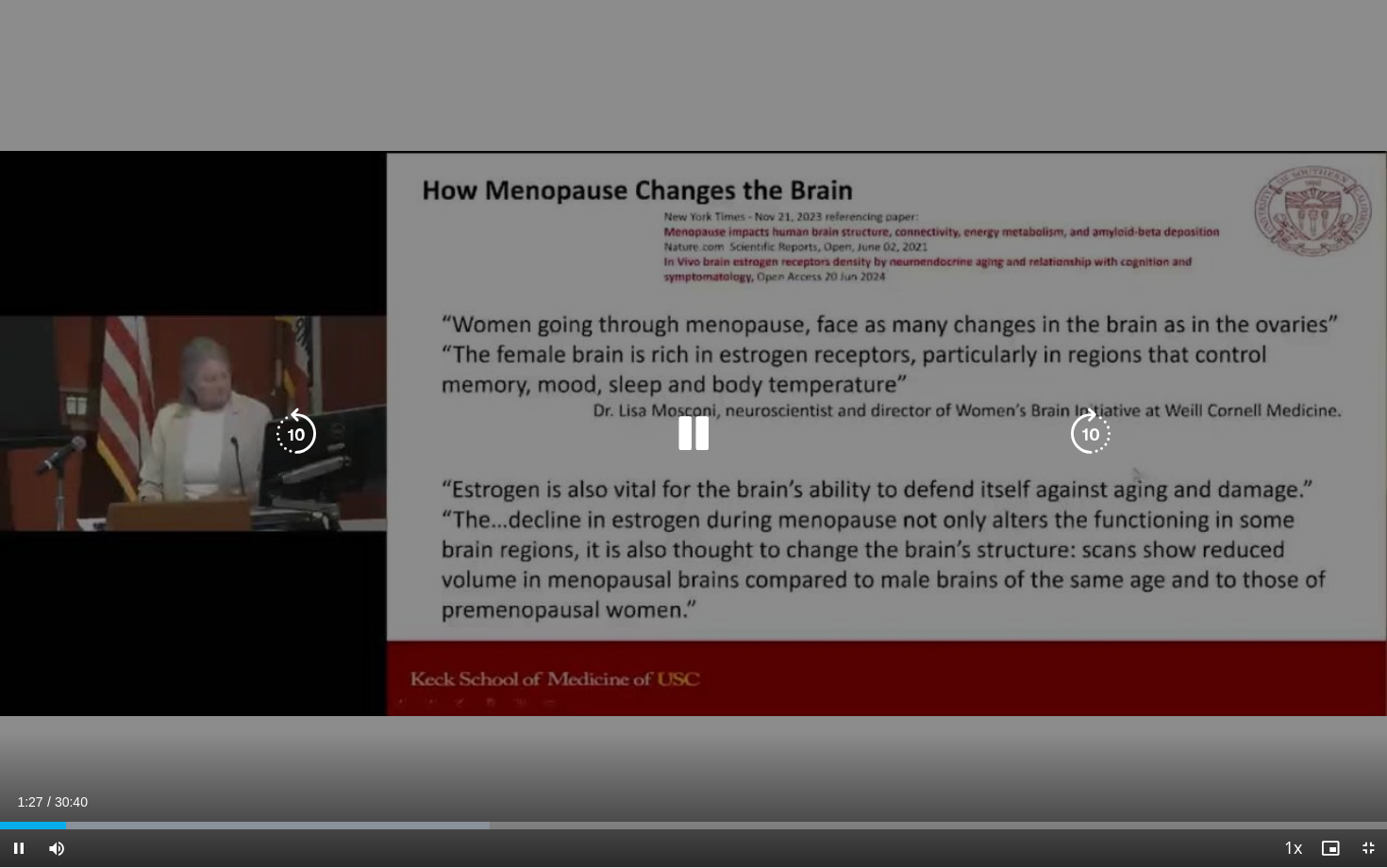 click at bounding box center (694, 434) 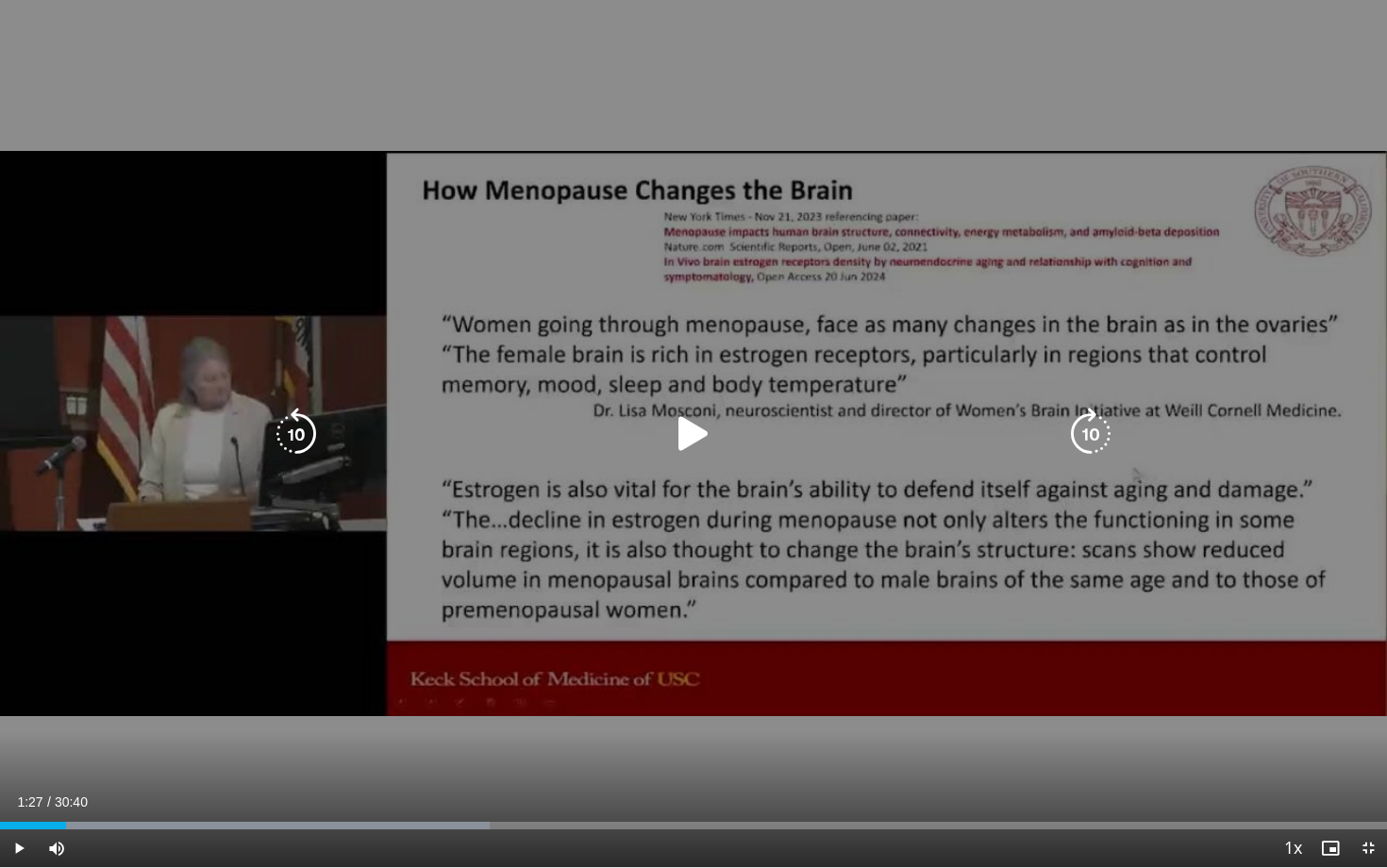 click at bounding box center (694, 434) 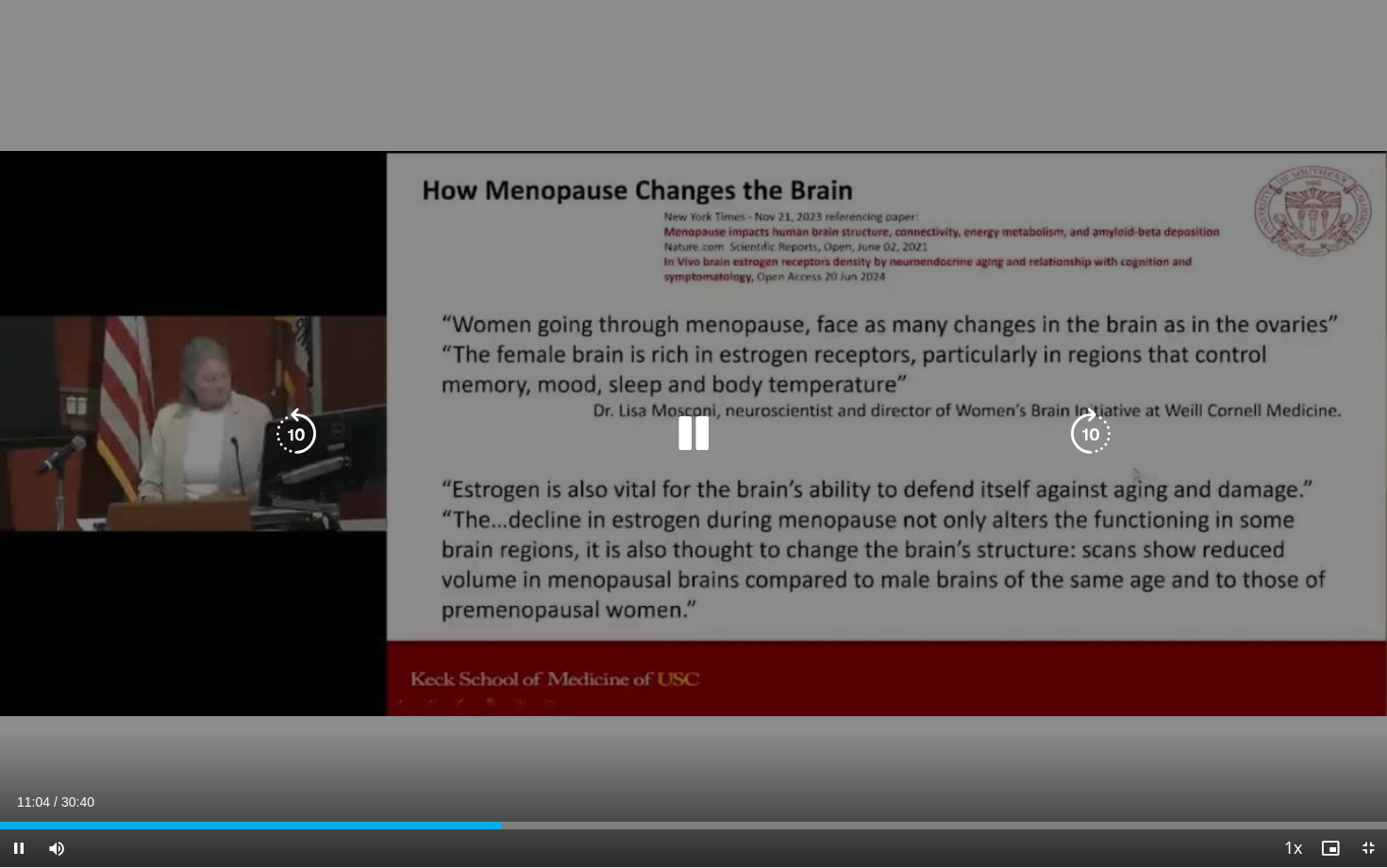 click at bounding box center [694, 434] 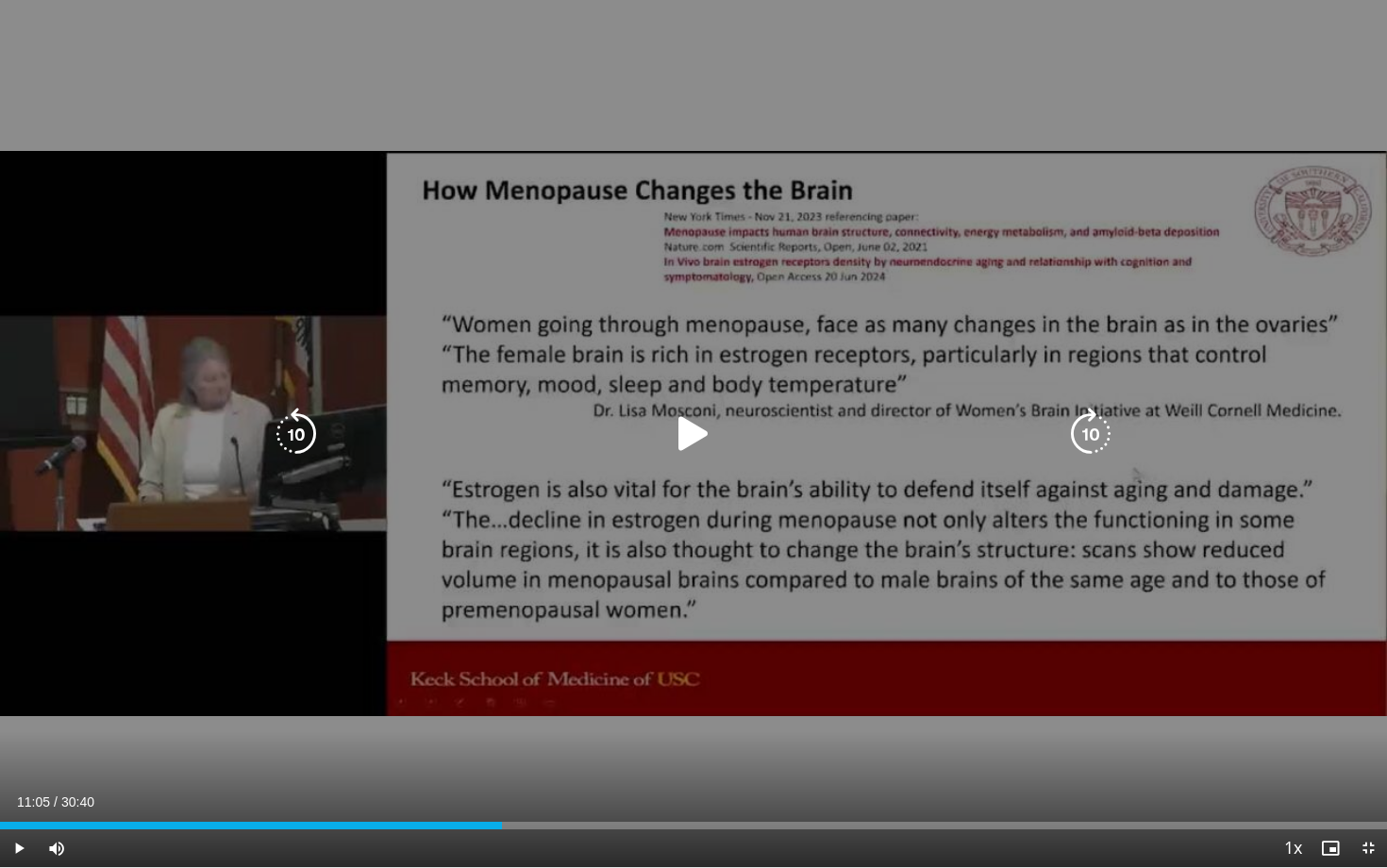 click at bounding box center (694, 434) 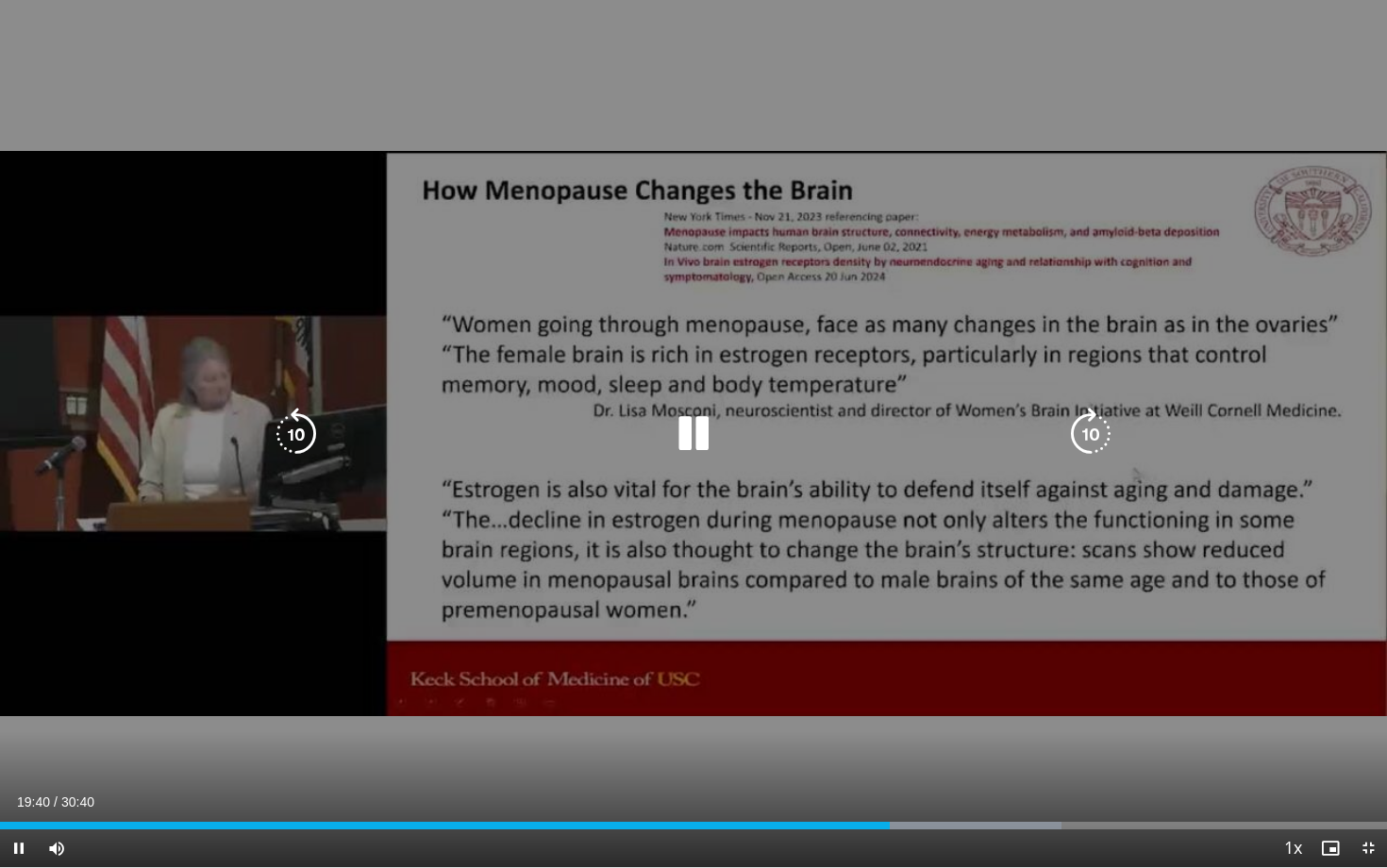 click at bounding box center [694, 434] 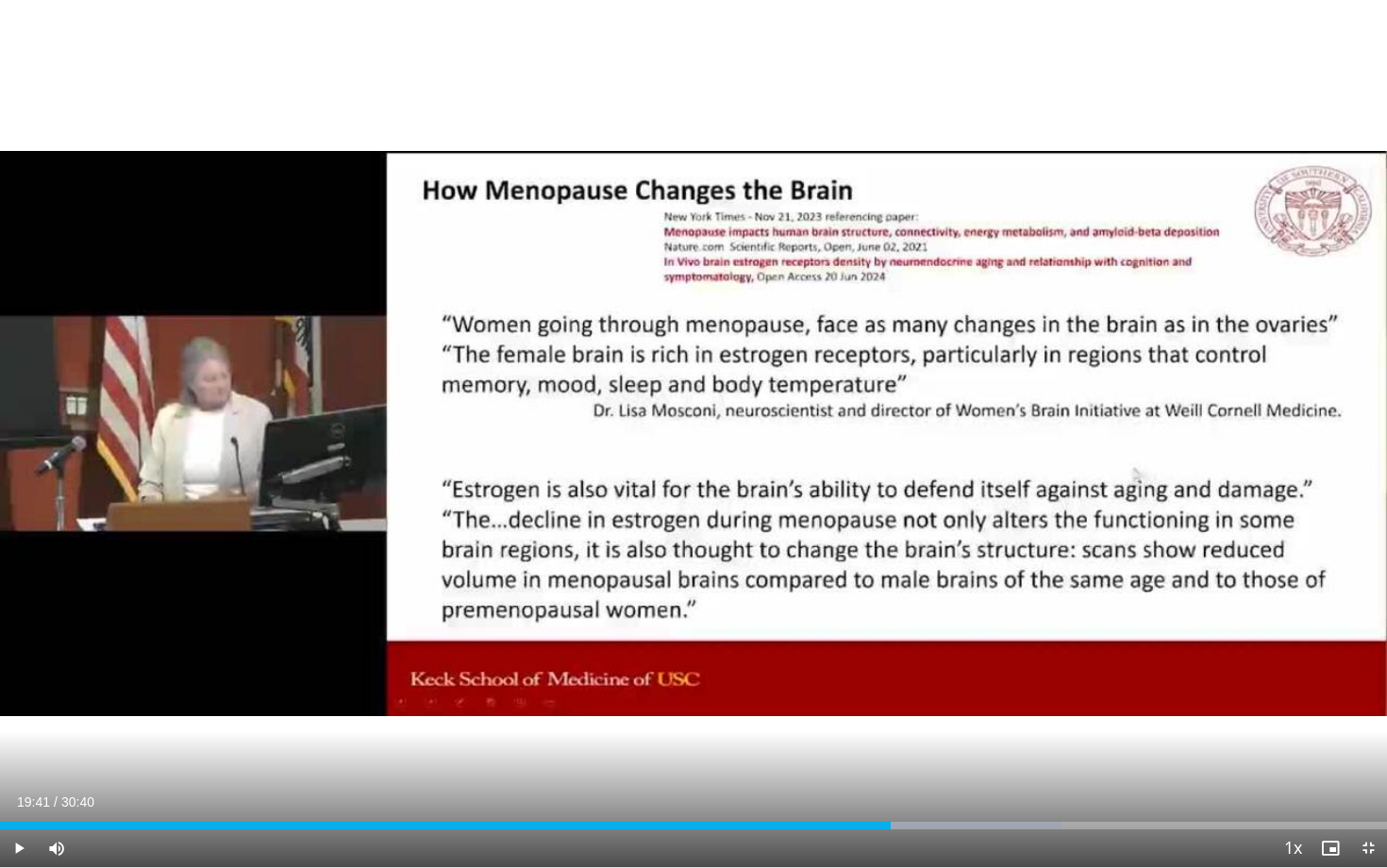 click at bounding box center [19, 848] 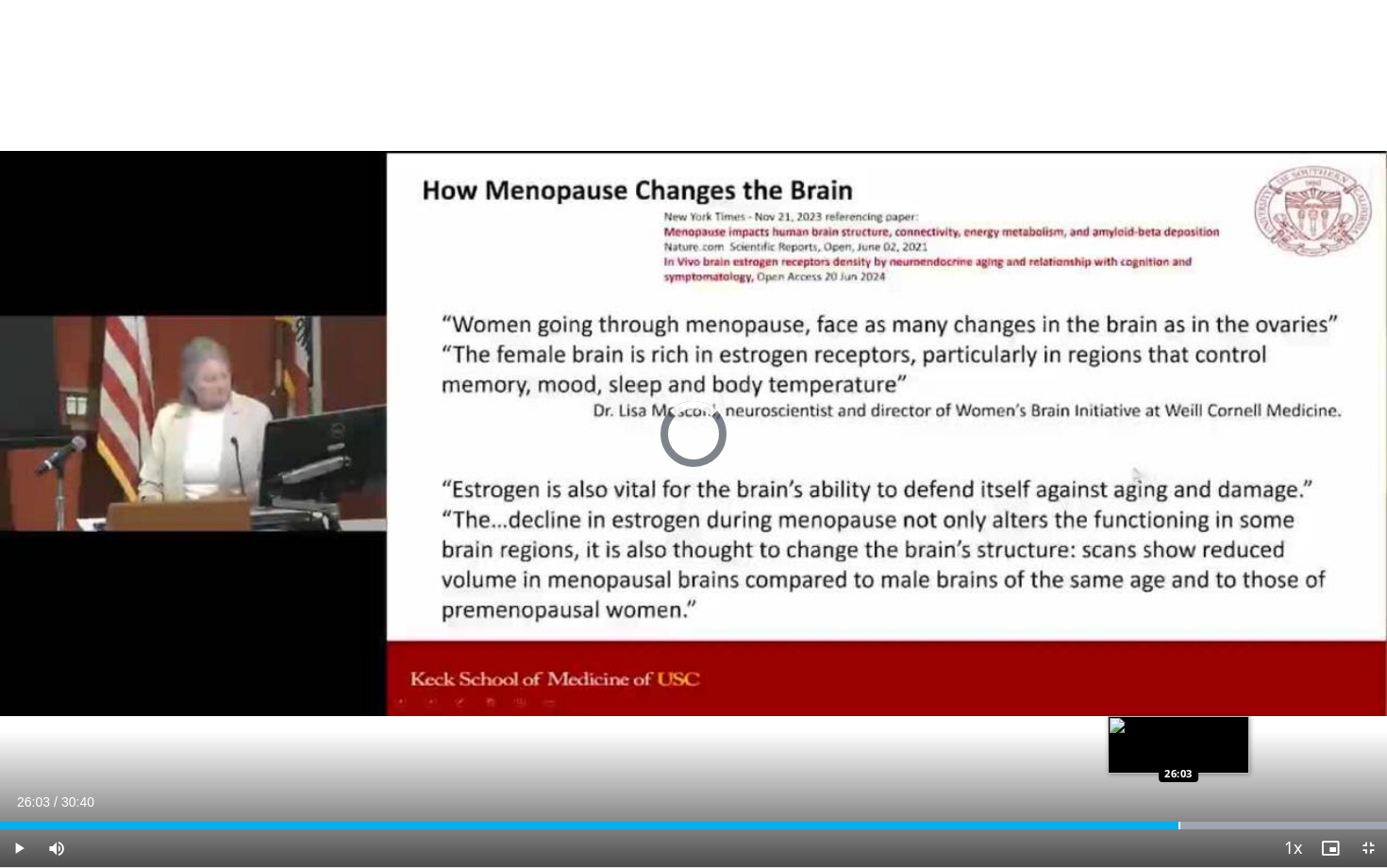 click at bounding box center (1179, 826) 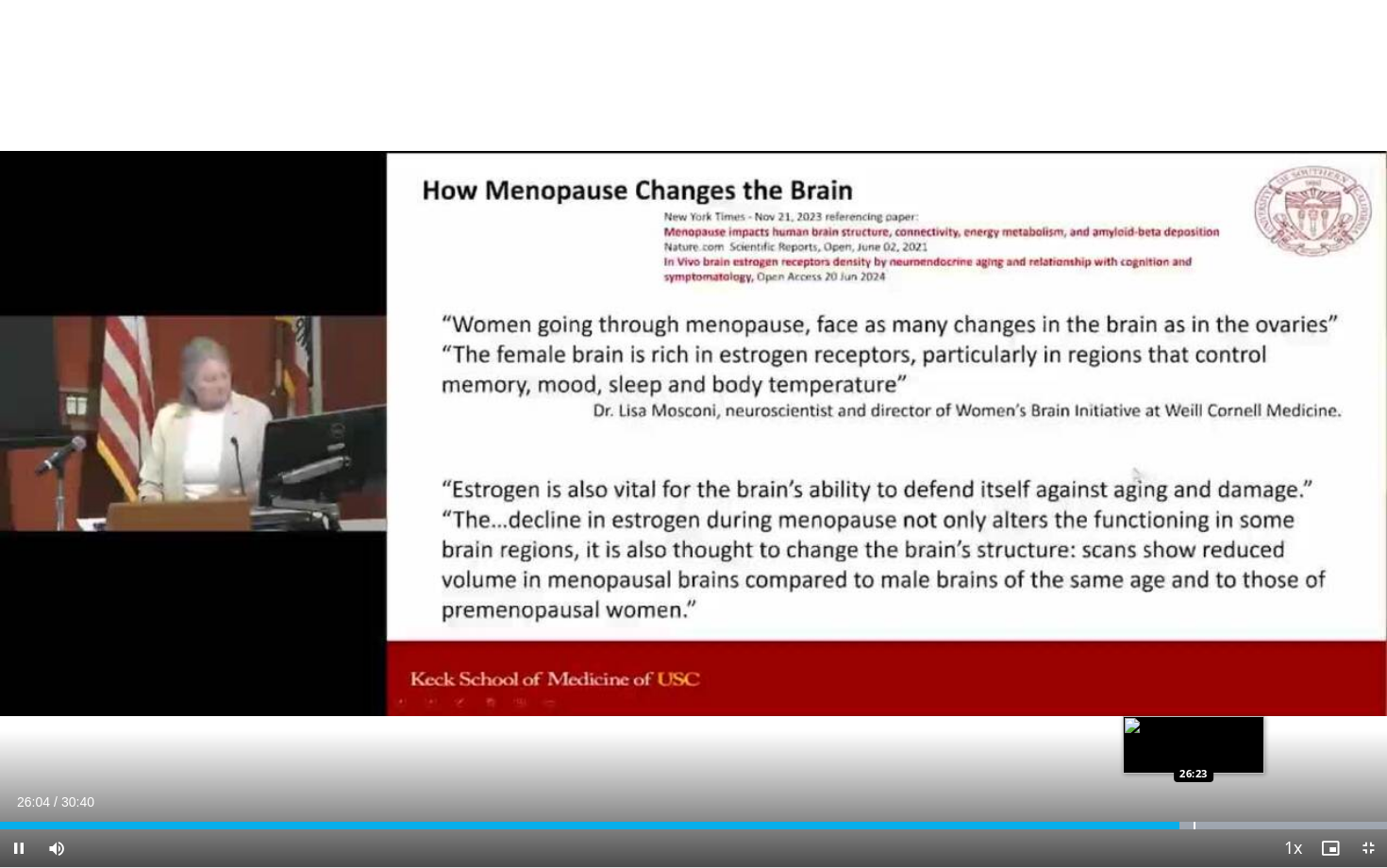 click at bounding box center (1195, 826) 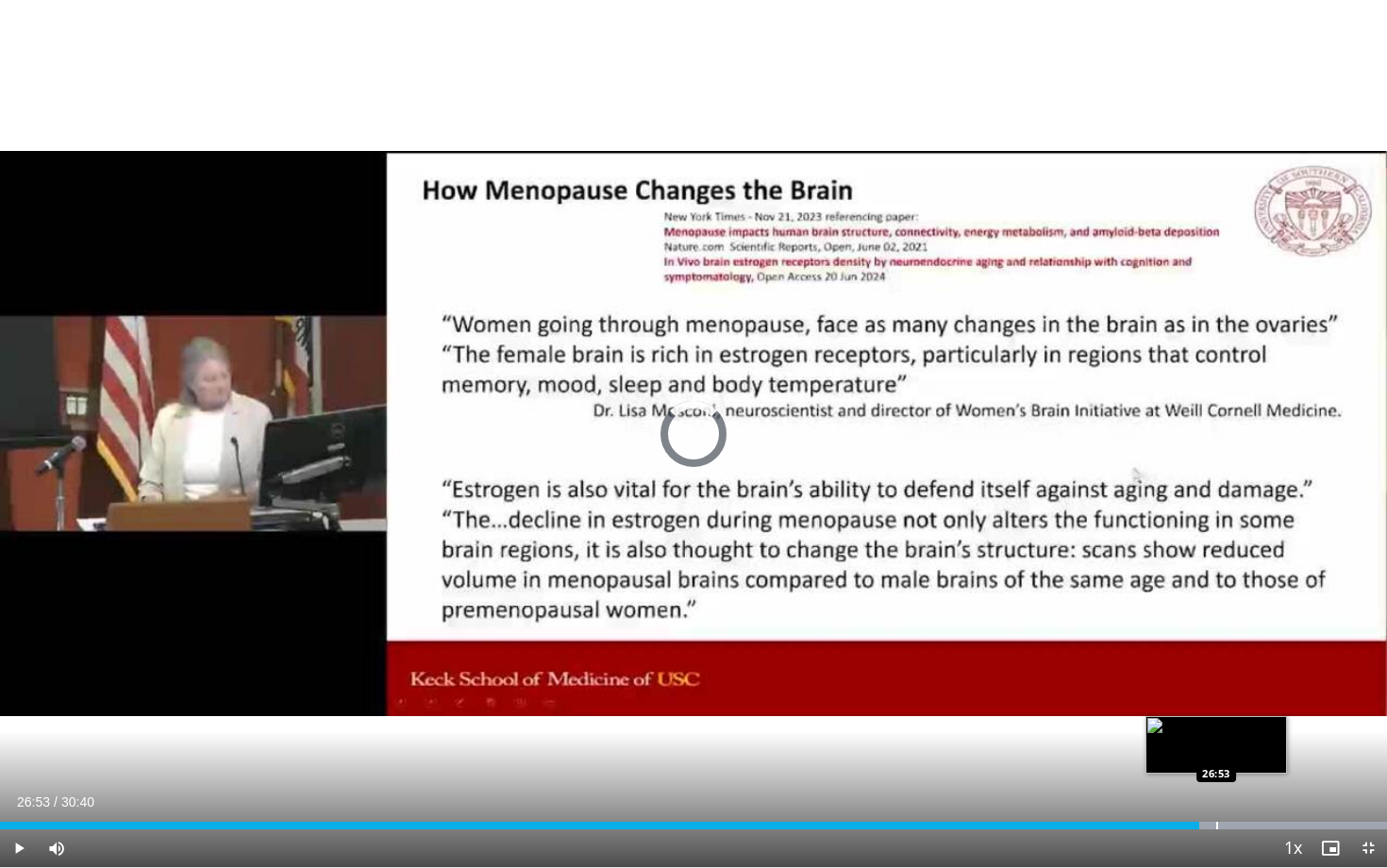 click at bounding box center [1217, 826] 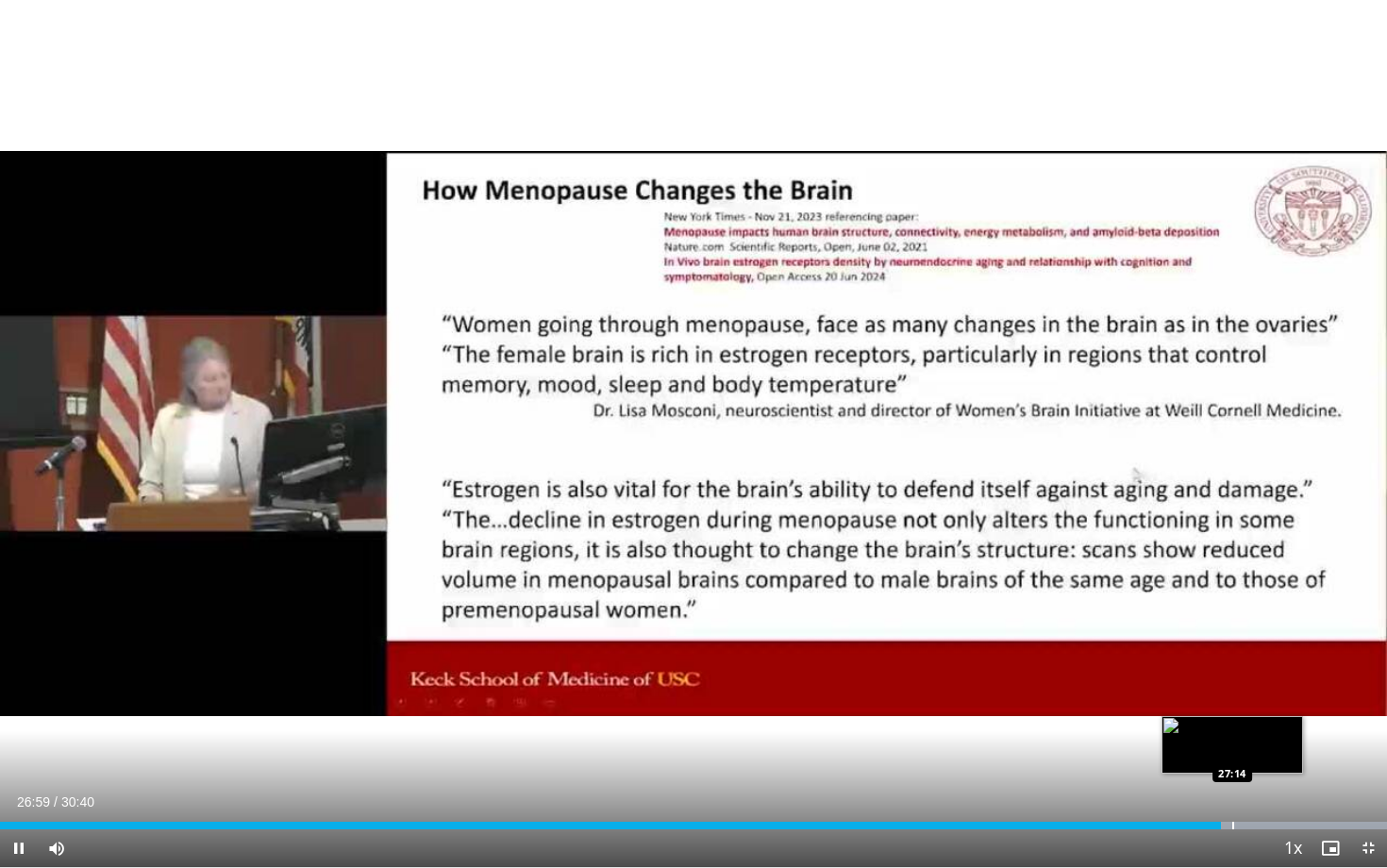 click on "Loaded :  99.99% 26:59 27:14" at bounding box center (694, 820) 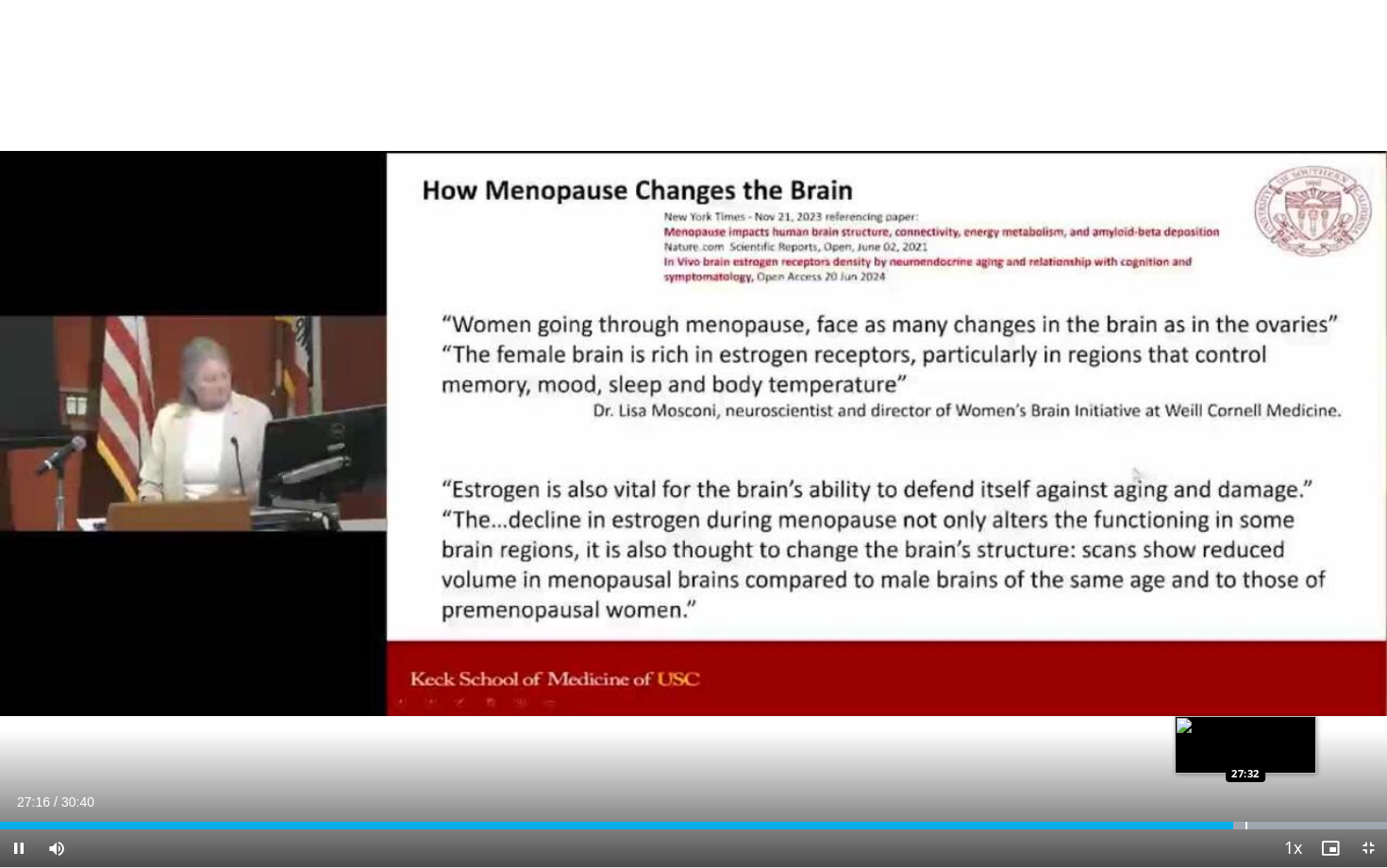 click at bounding box center [1246, 826] 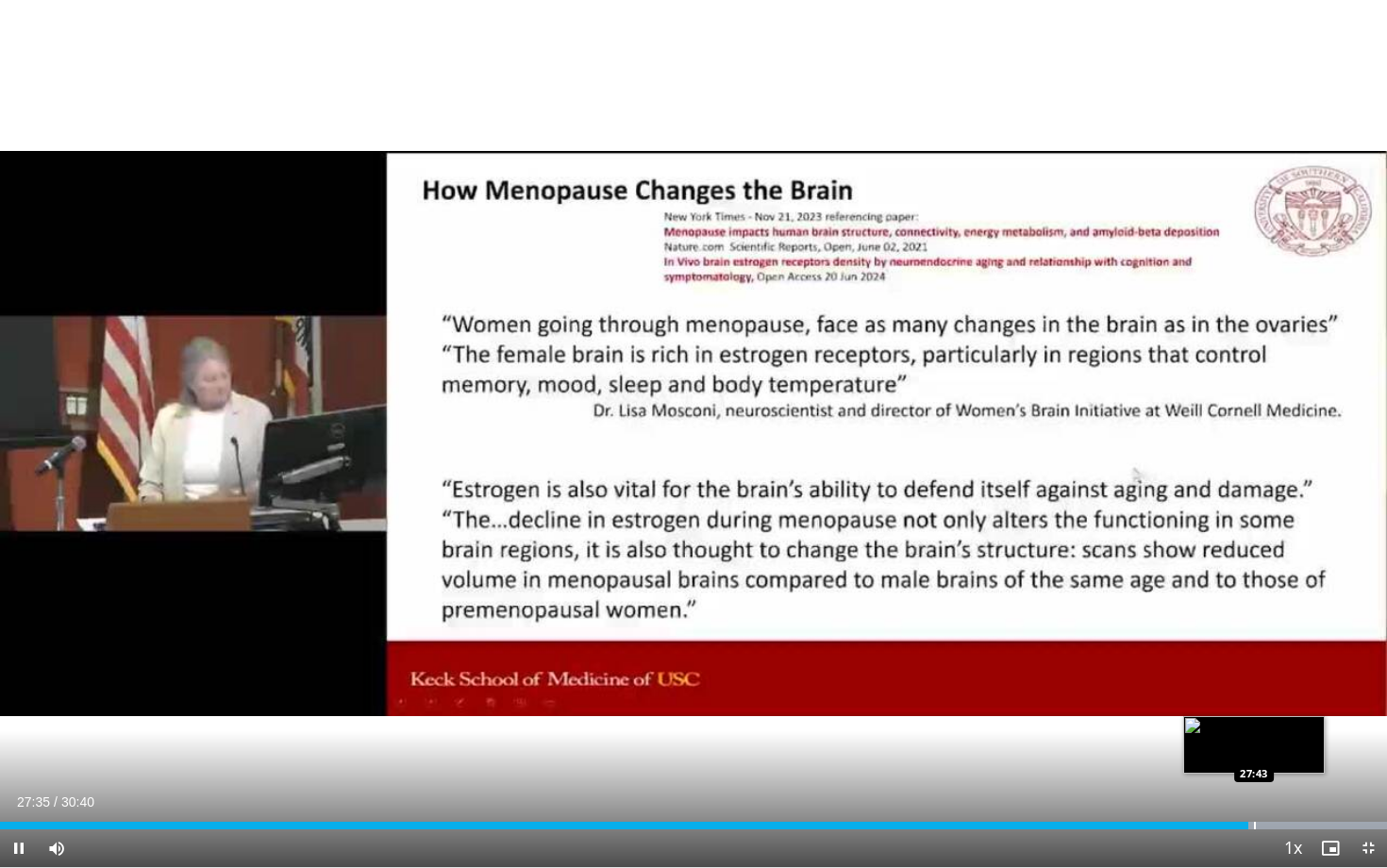 click at bounding box center (1255, 826) 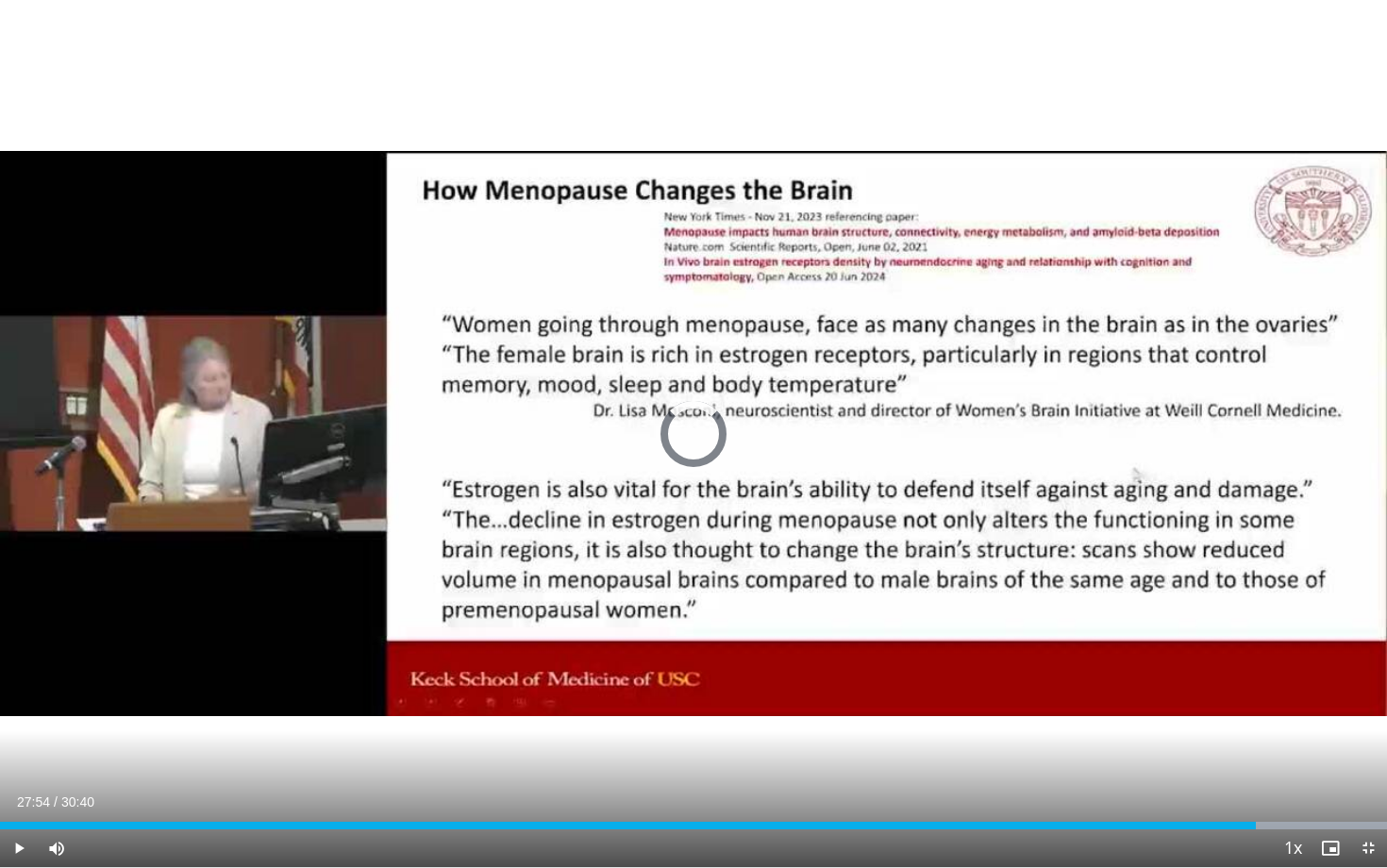 click at bounding box center (1263, 826) 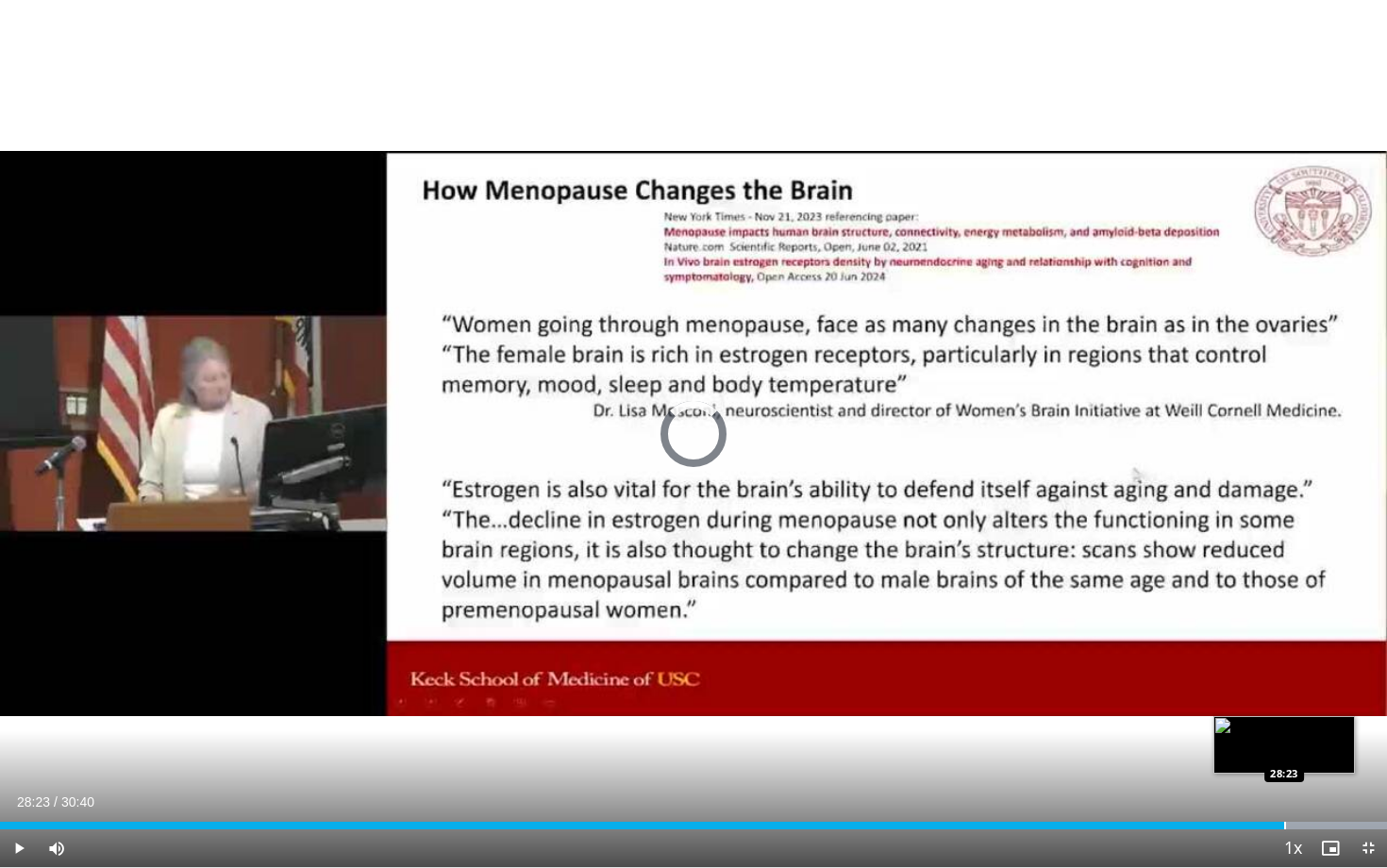 click at bounding box center [1285, 826] 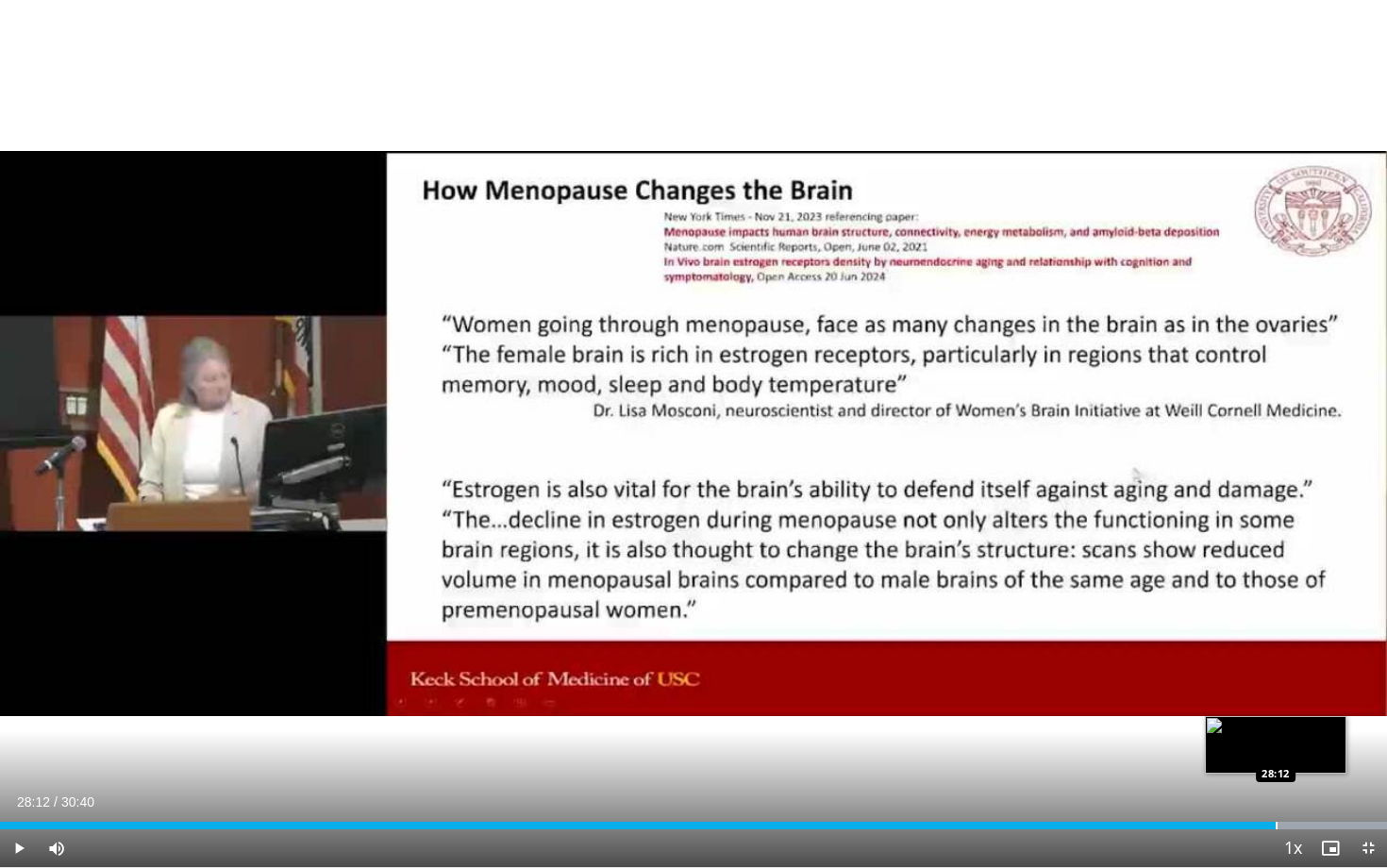 click at bounding box center (1277, 826) 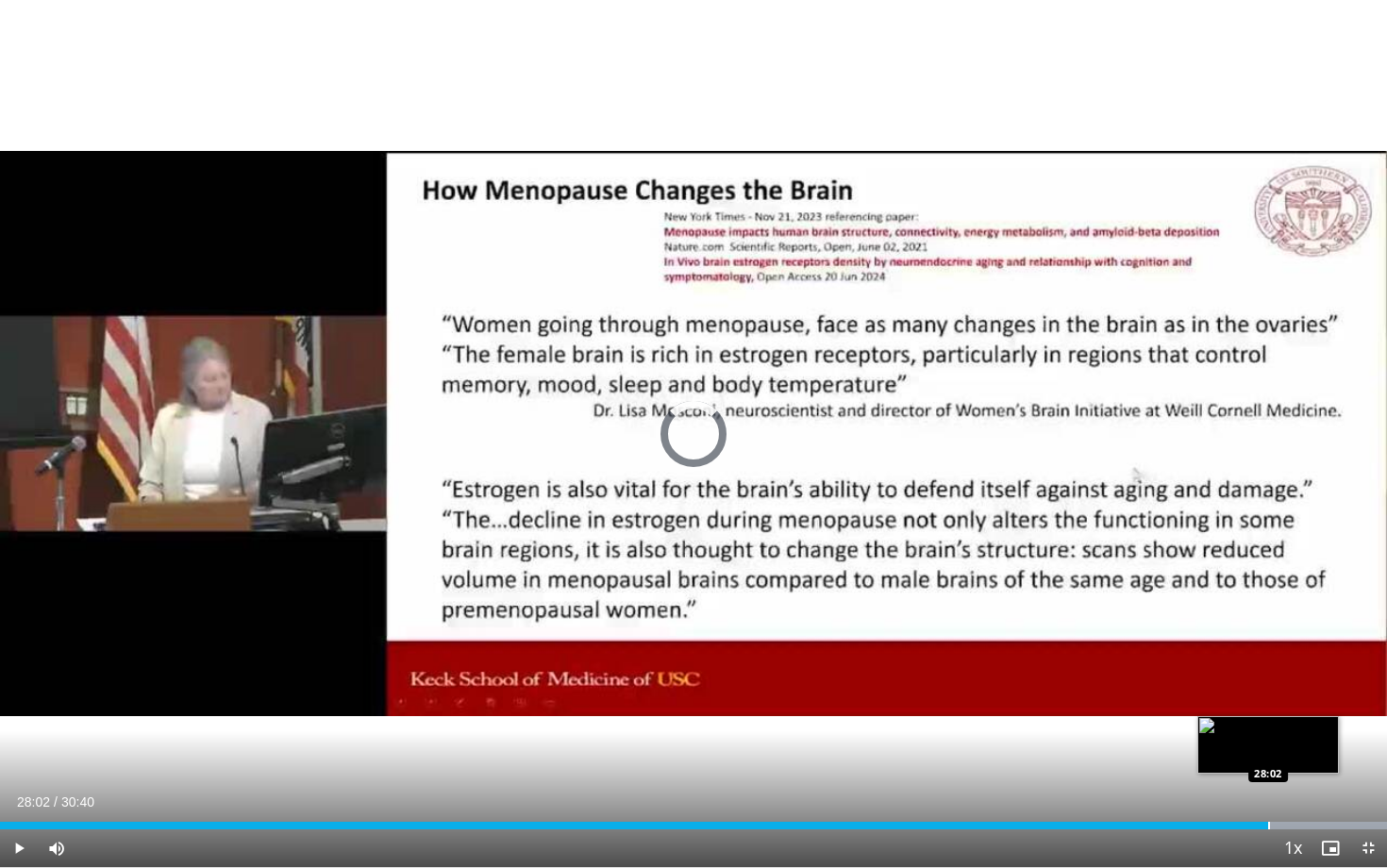 click at bounding box center (1269, 826) 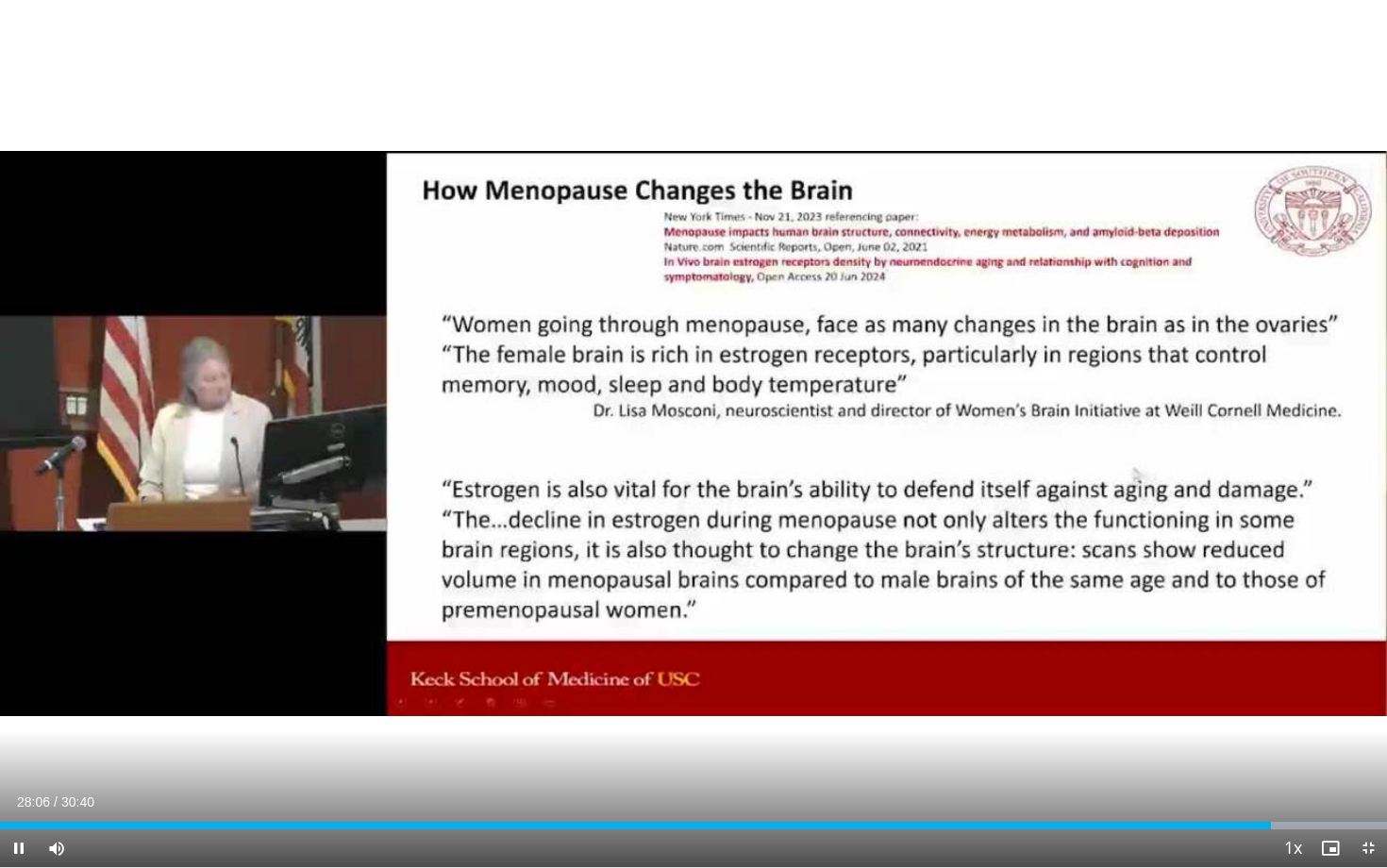 click at bounding box center (19, 848) 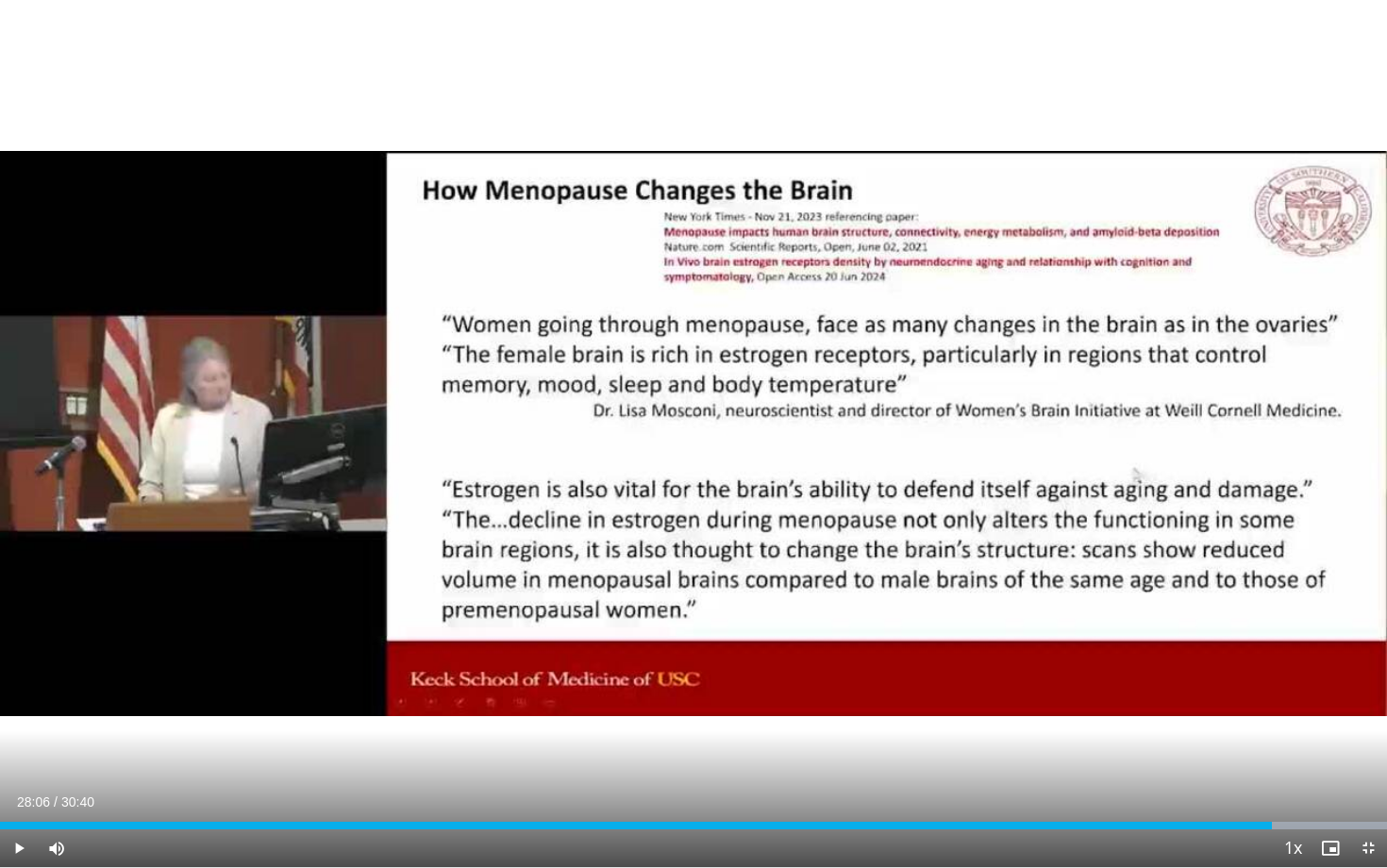 click at bounding box center (19, 848) 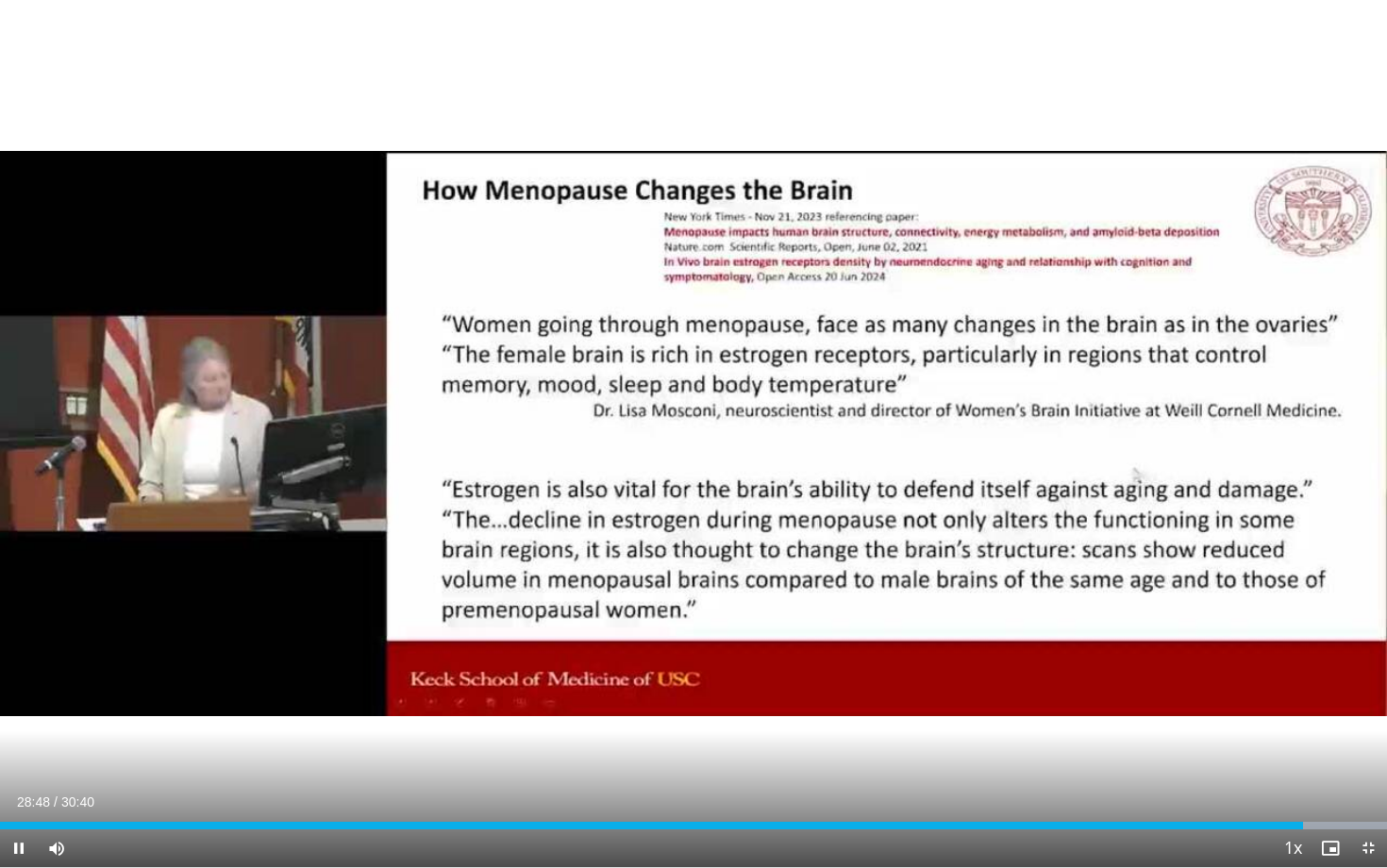 click at bounding box center [19, 848] 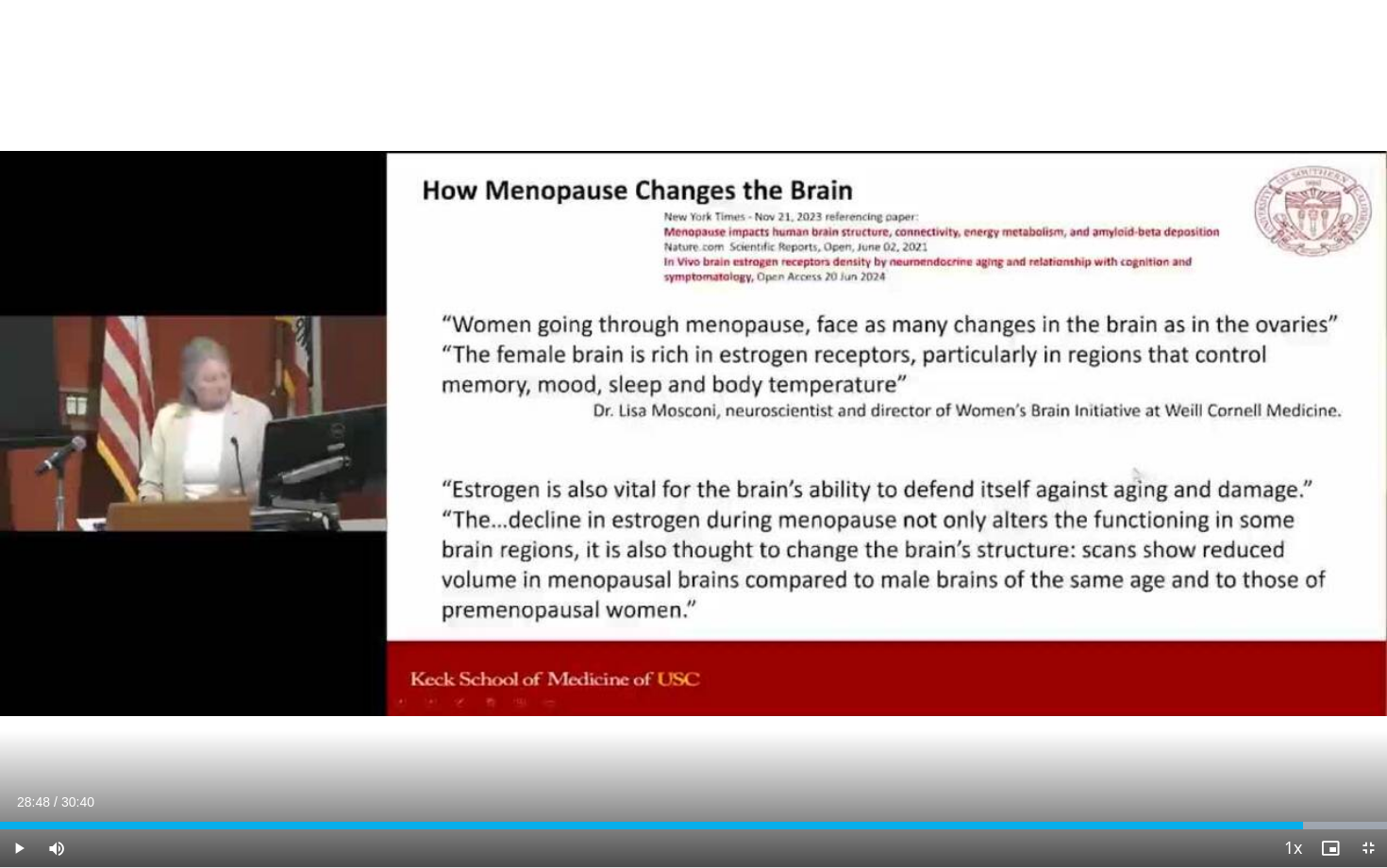 click at bounding box center (19, 848) 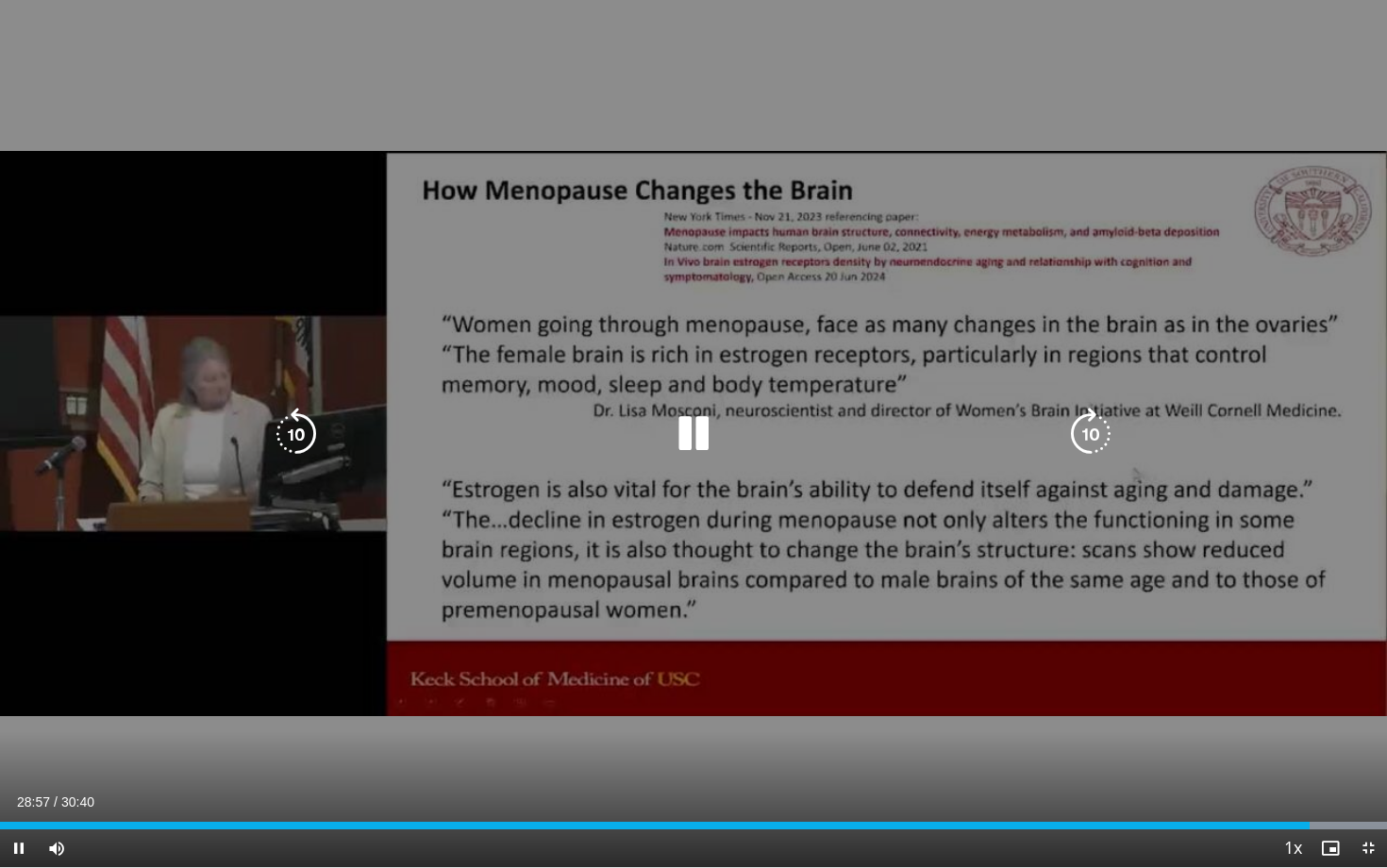 click on "10 seconds
Tap to unmute" at bounding box center (694, 433) 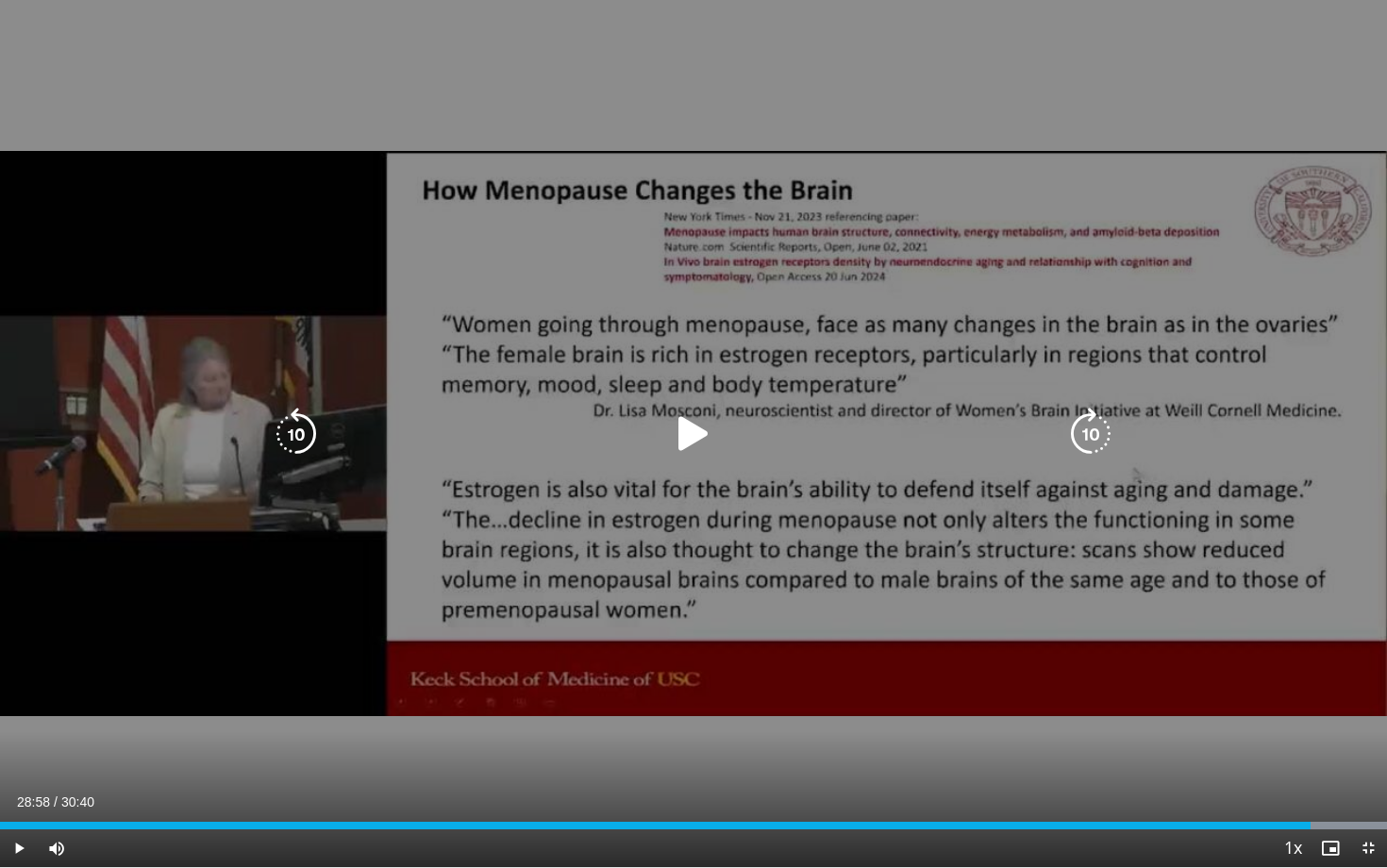 click on "10 seconds
Tap to unmute" at bounding box center [694, 433] 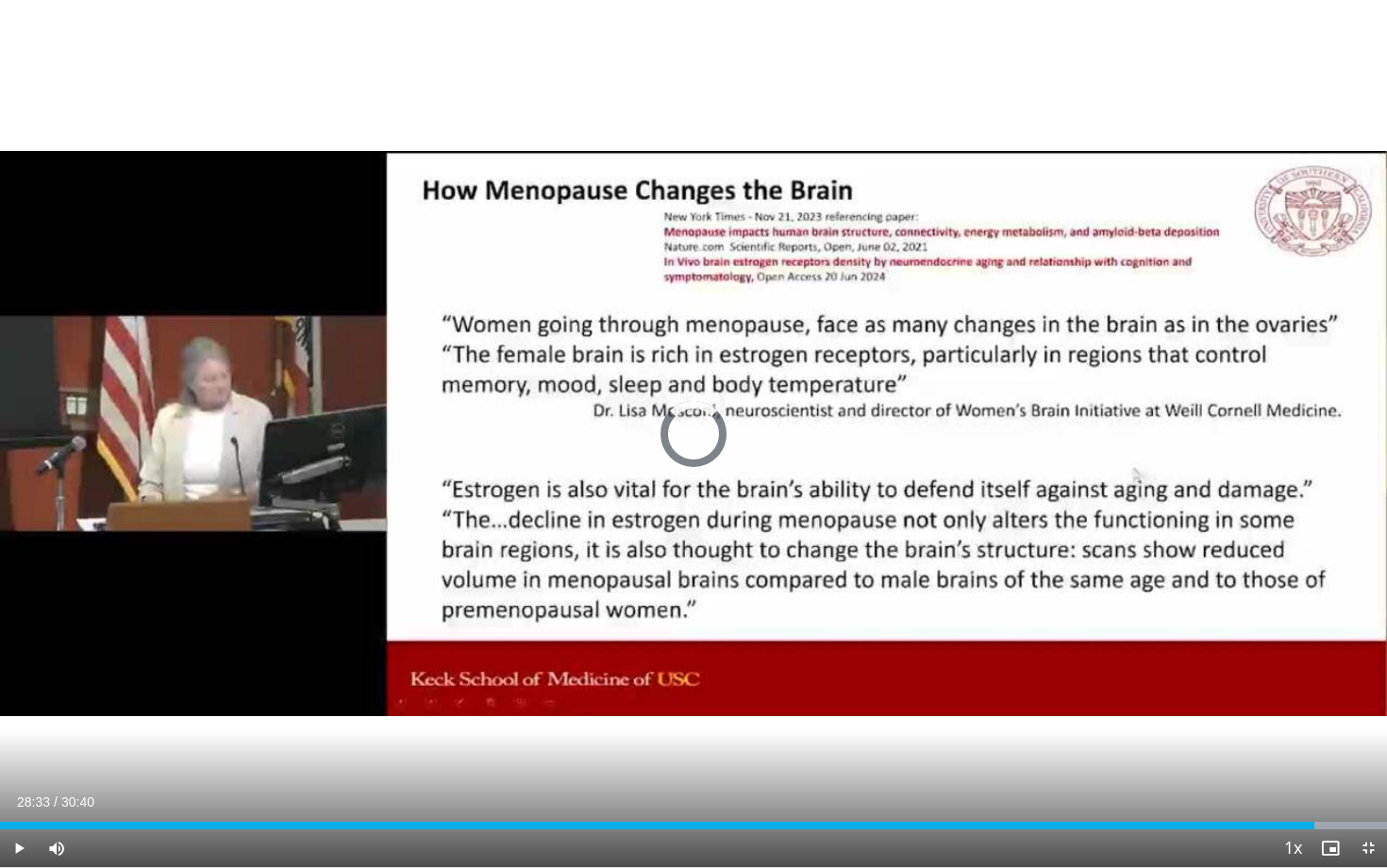 click at bounding box center (1293, 826) 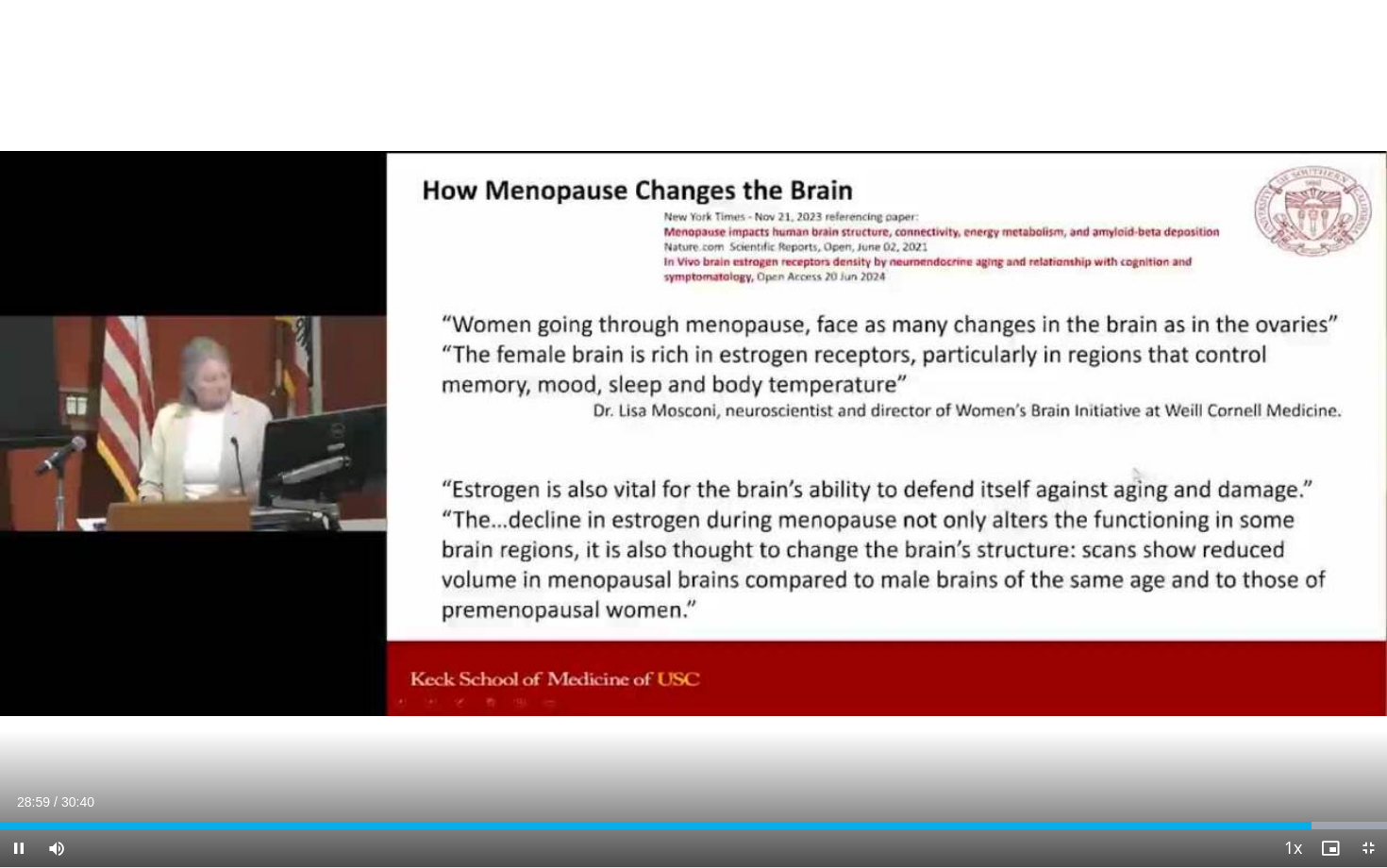 click at bounding box center (19, 848) 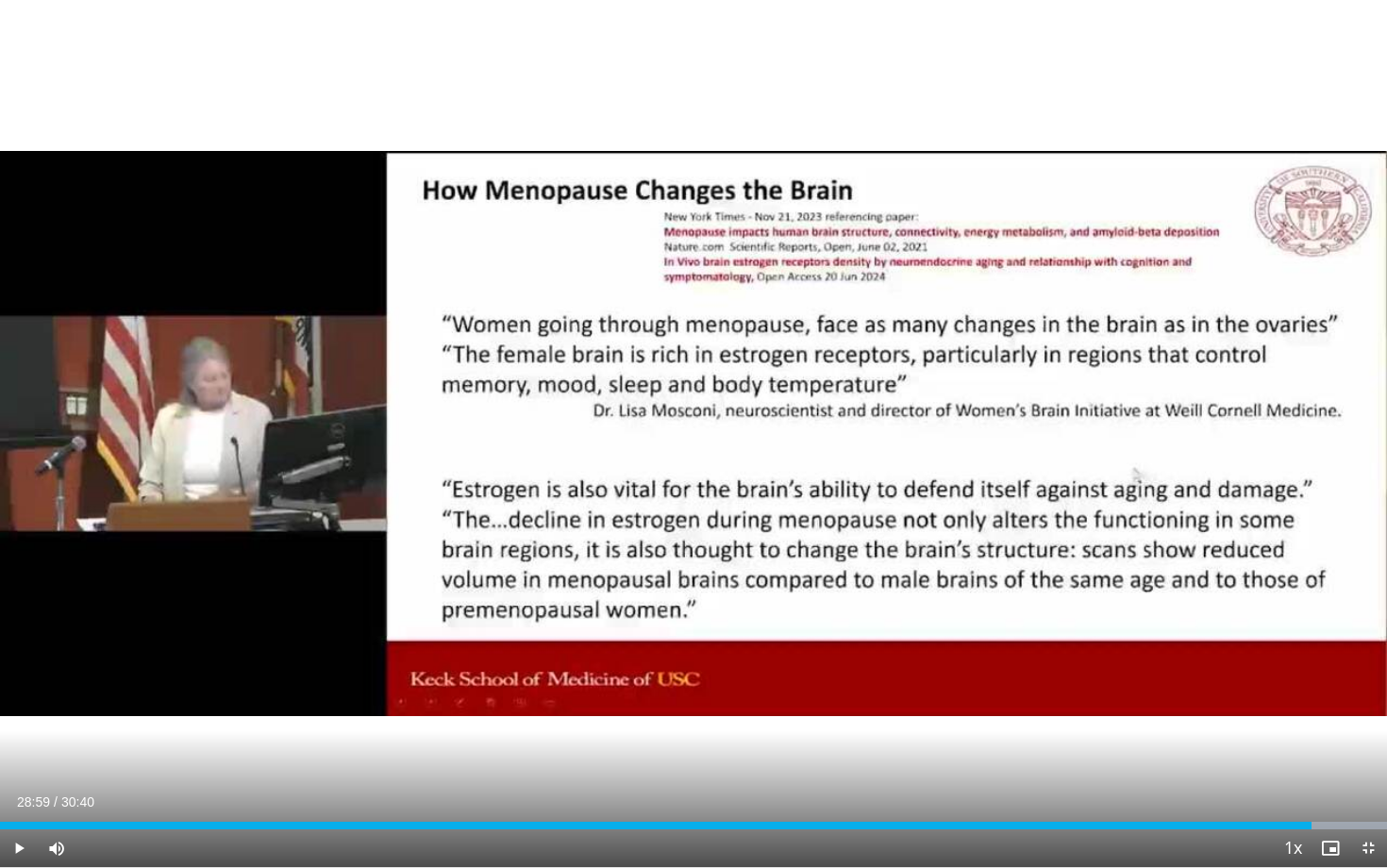 click at bounding box center [19, 848] 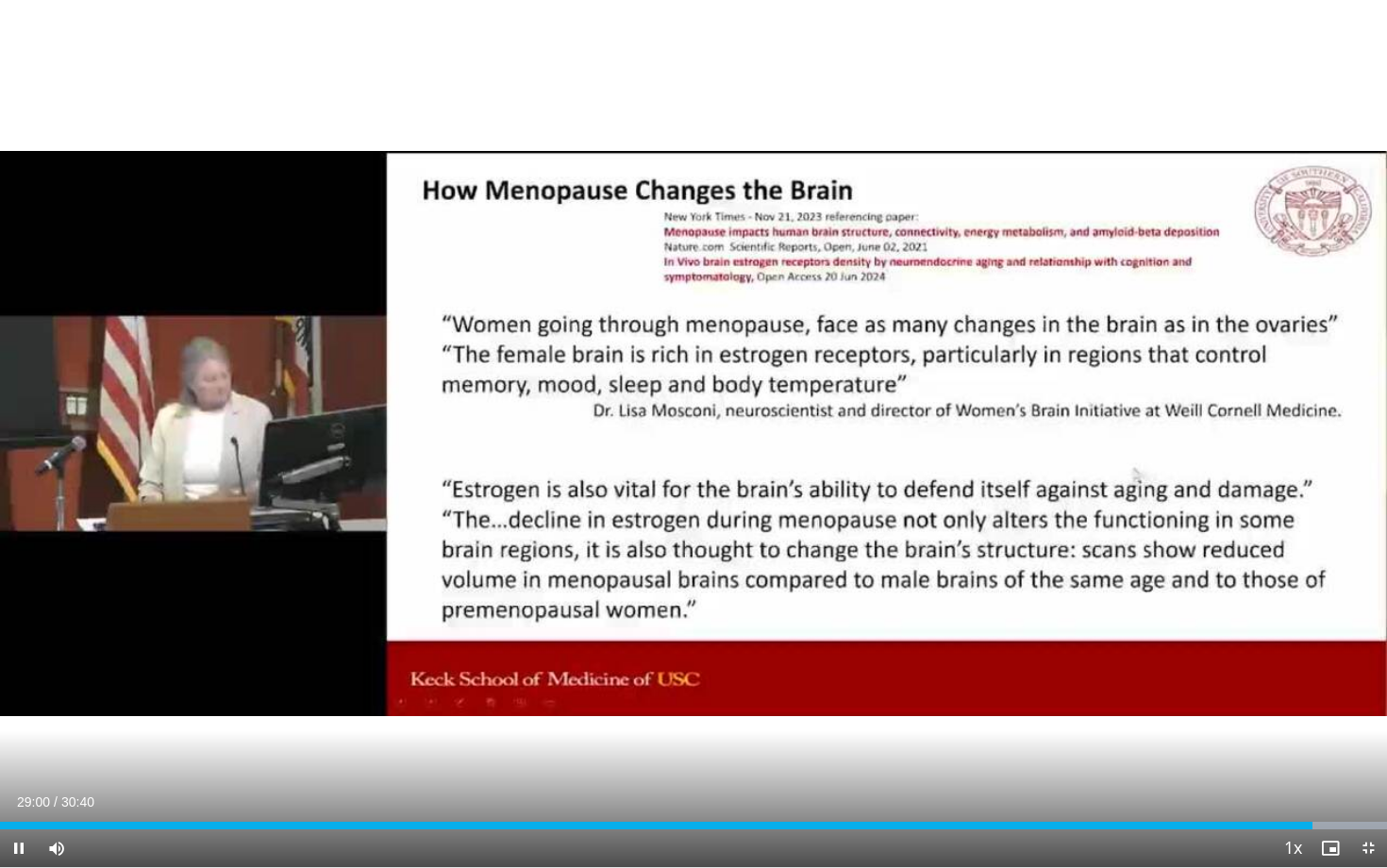 click at bounding box center (19, 848) 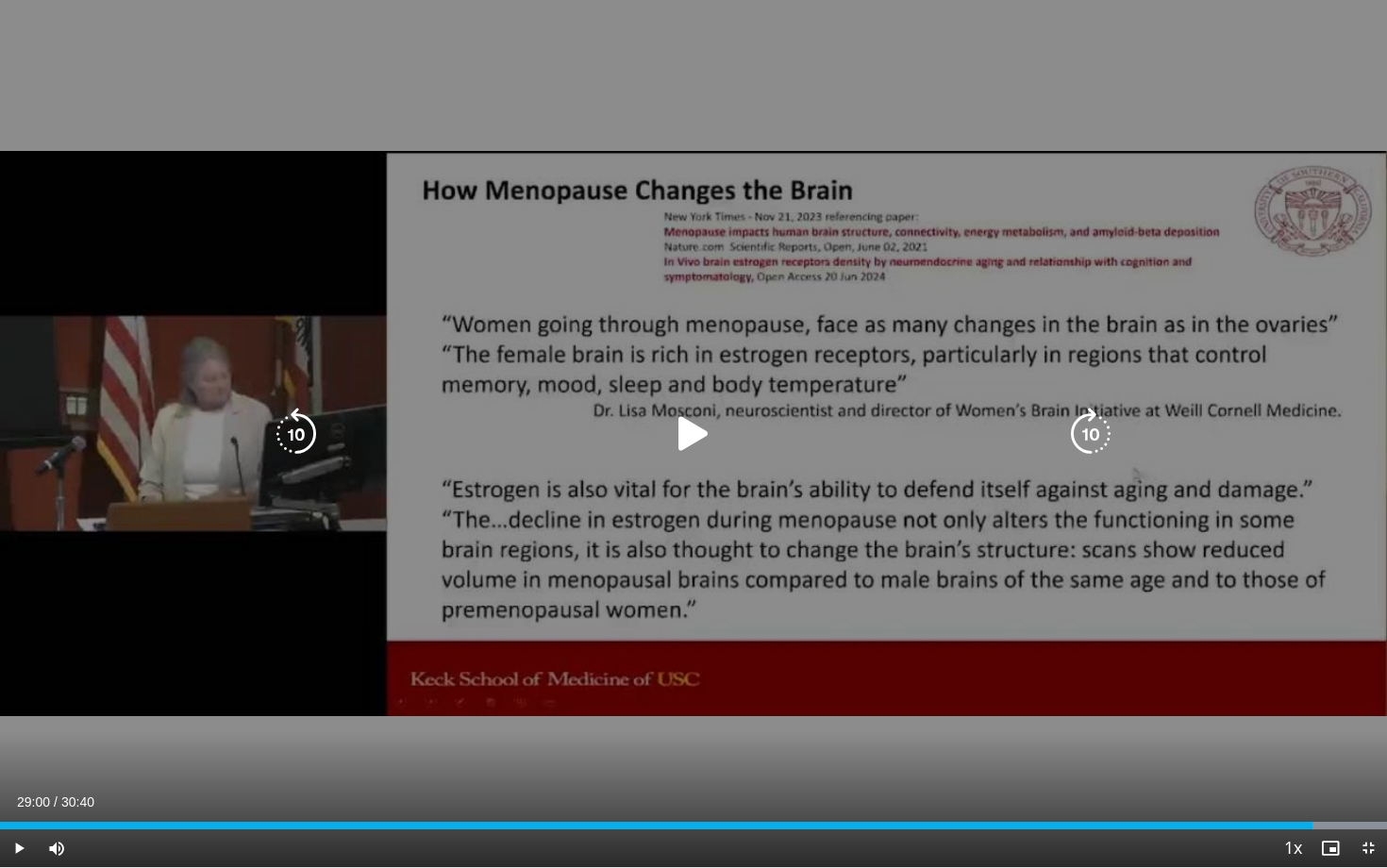 click on "10 seconds
Tap to unmute" at bounding box center [694, 433] 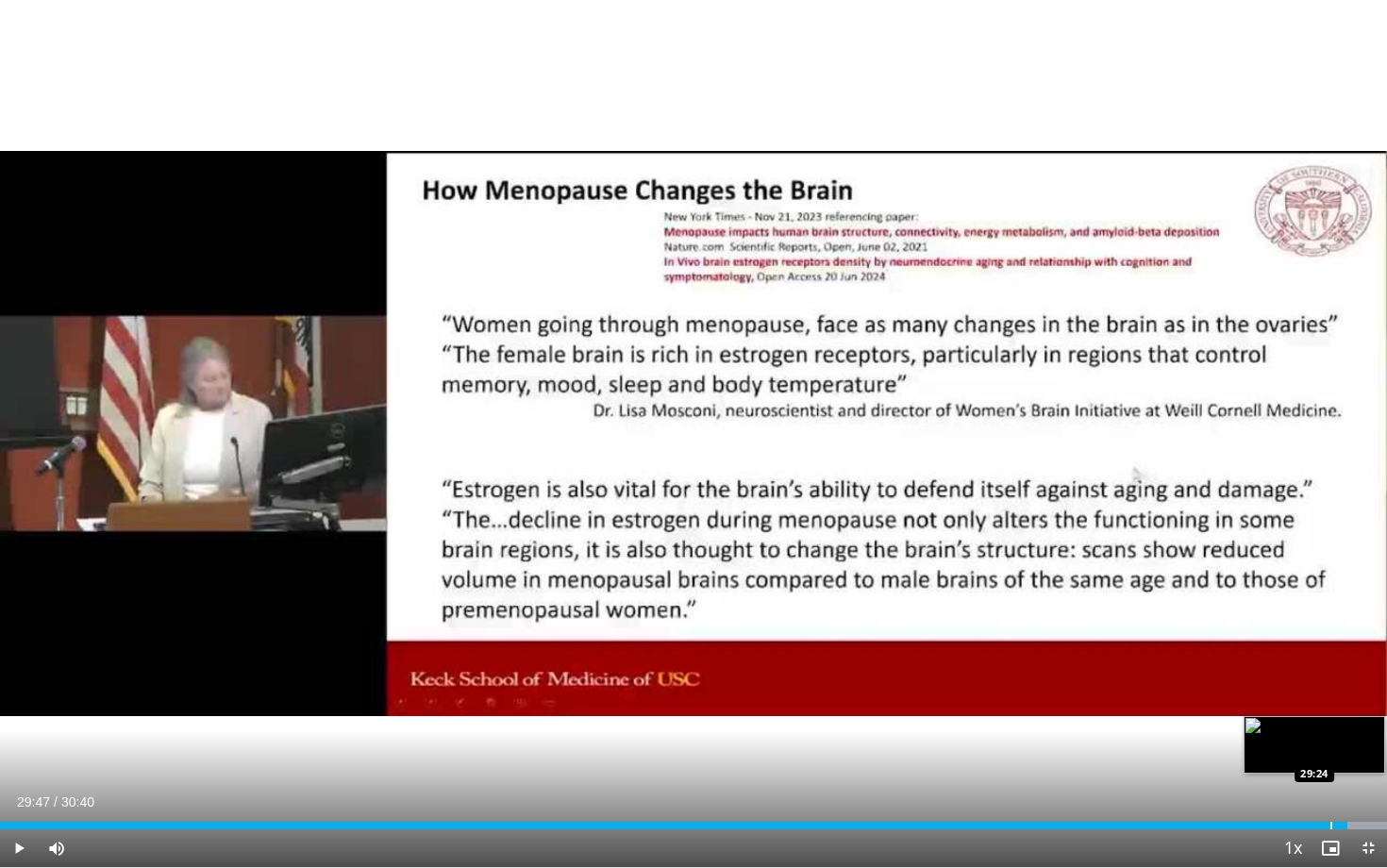 click at bounding box center (1331, 826) 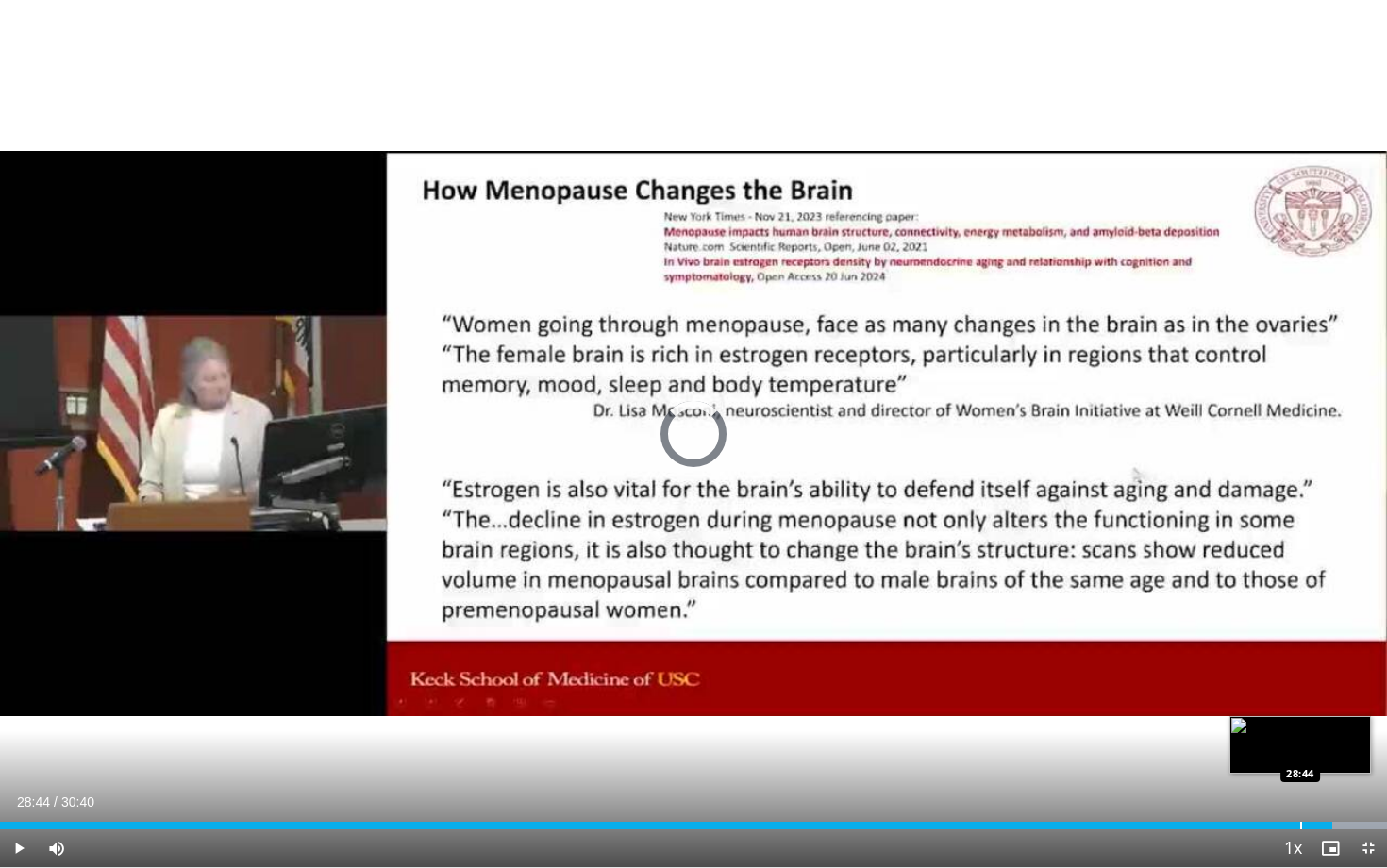 click at bounding box center (1301, 826) 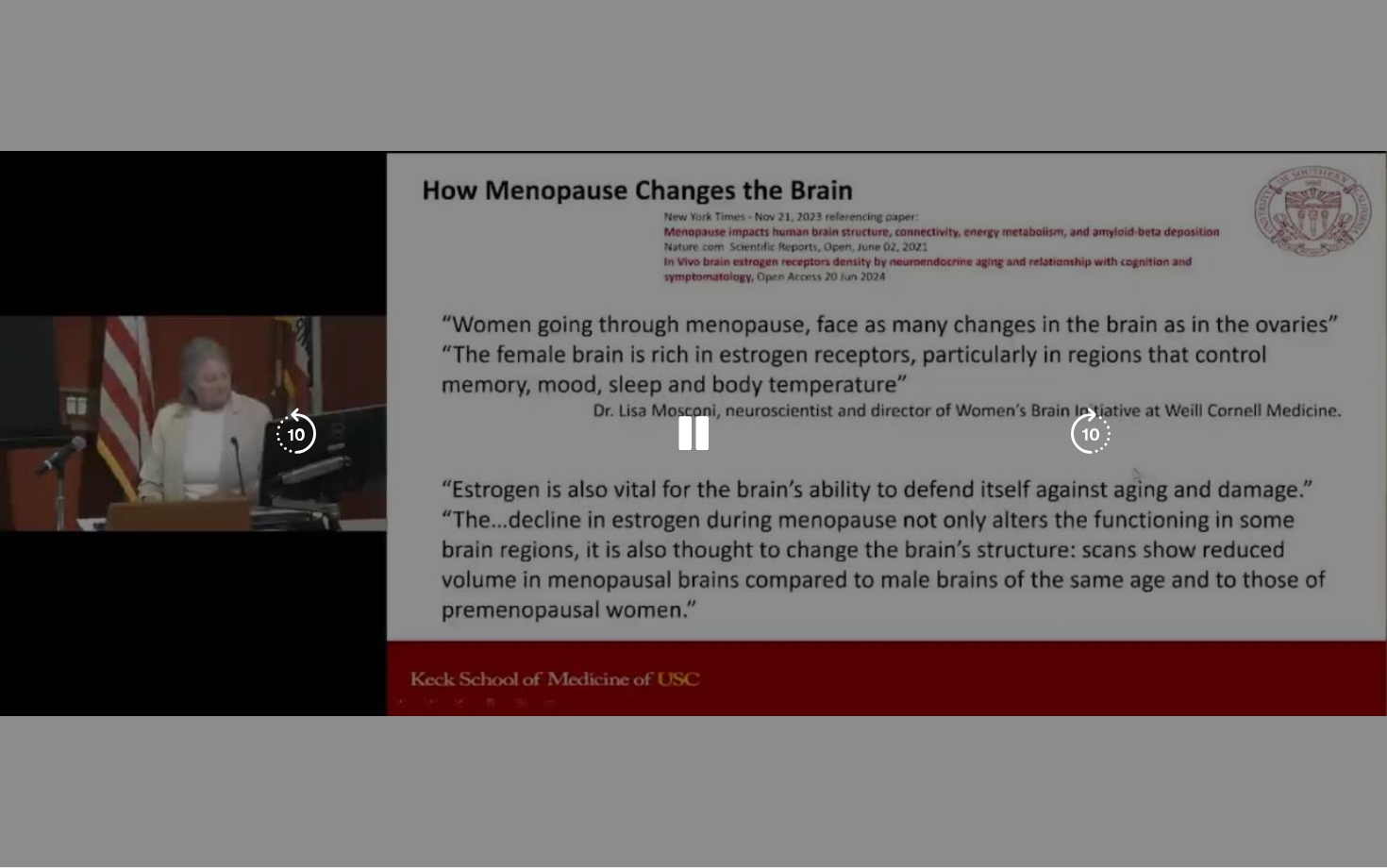 click on "10 seconds
Tap to unmute" at bounding box center (694, 433) 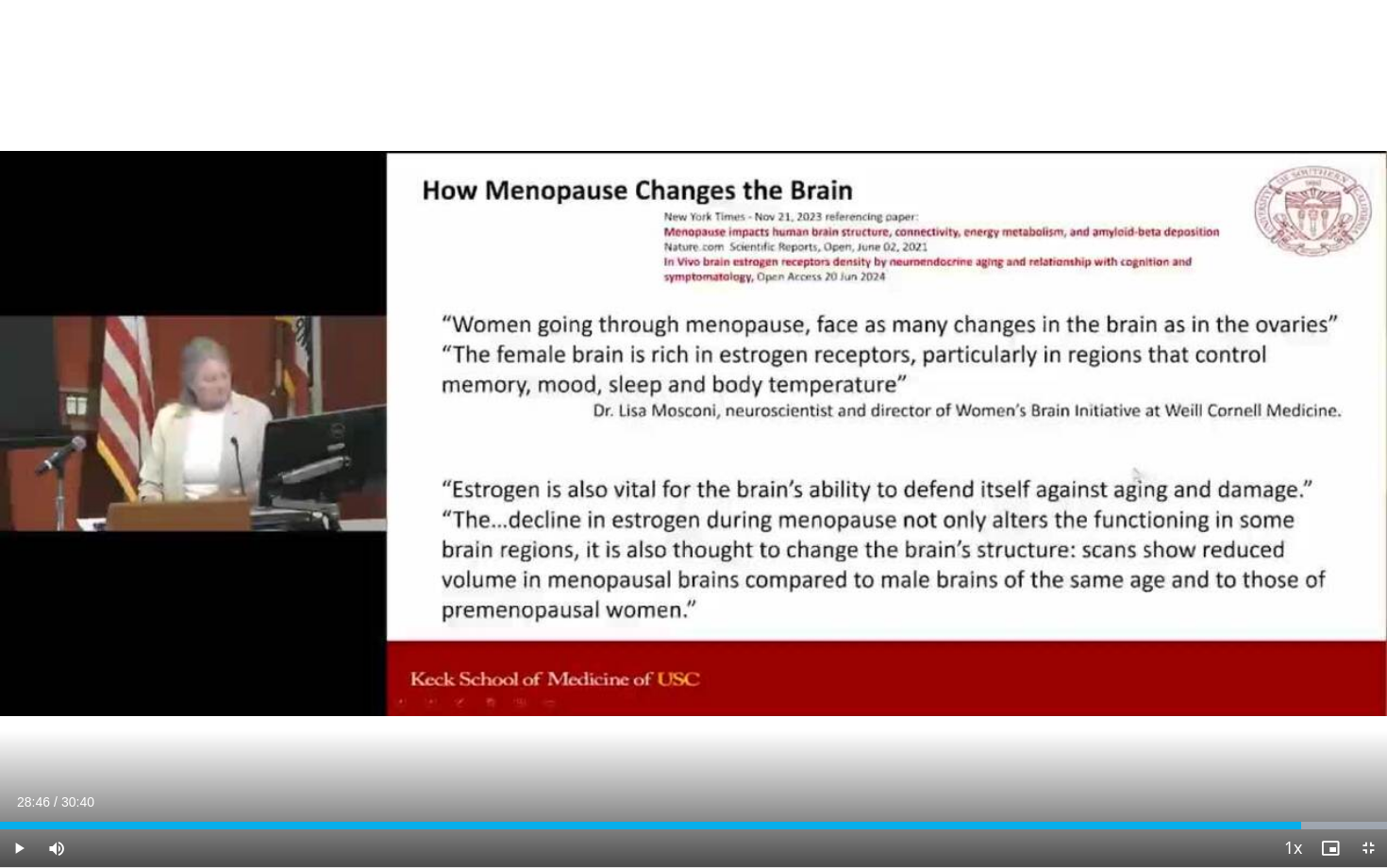 click at bounding box center (19, 848) 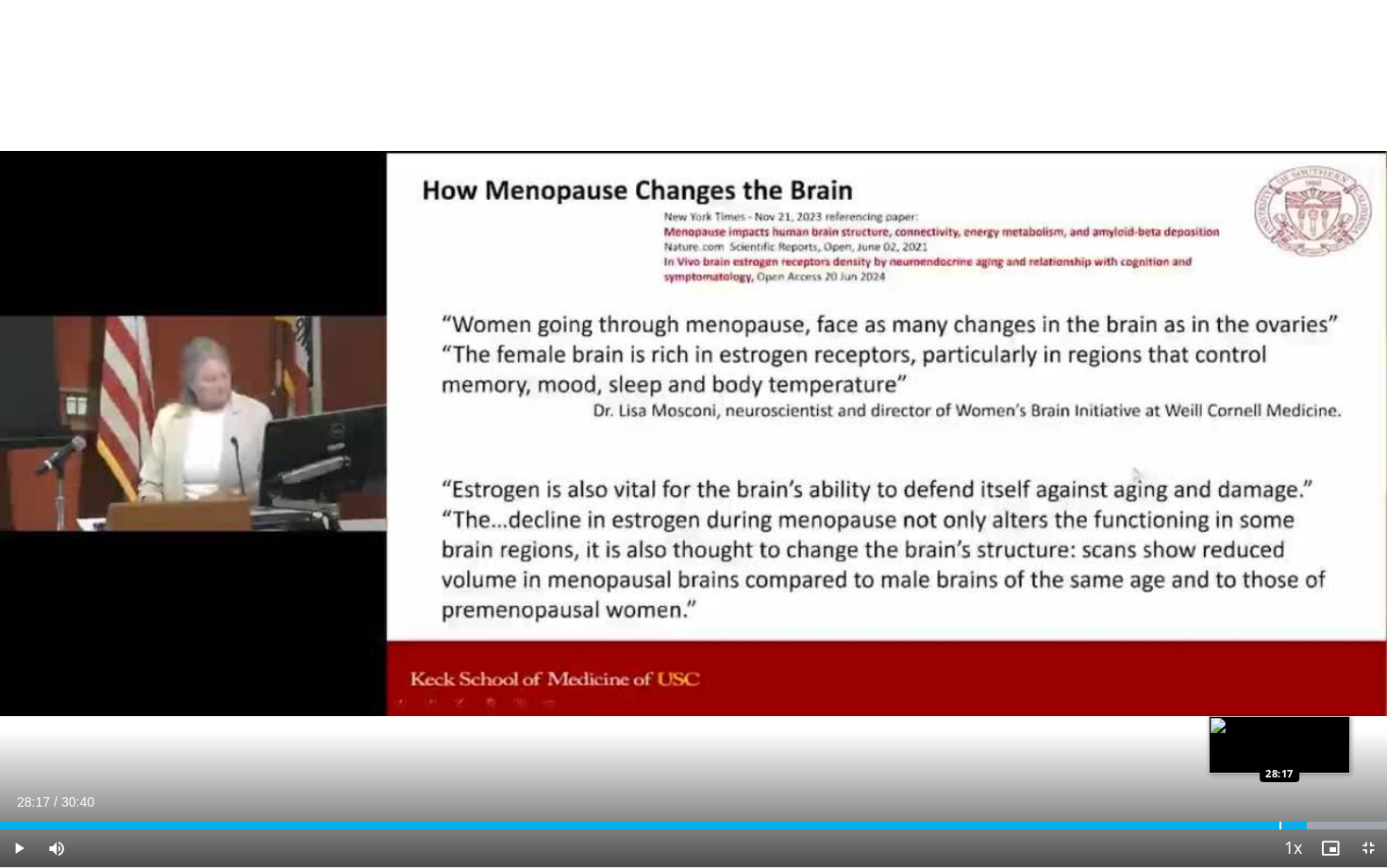 click at bounding box center [1280, 826] 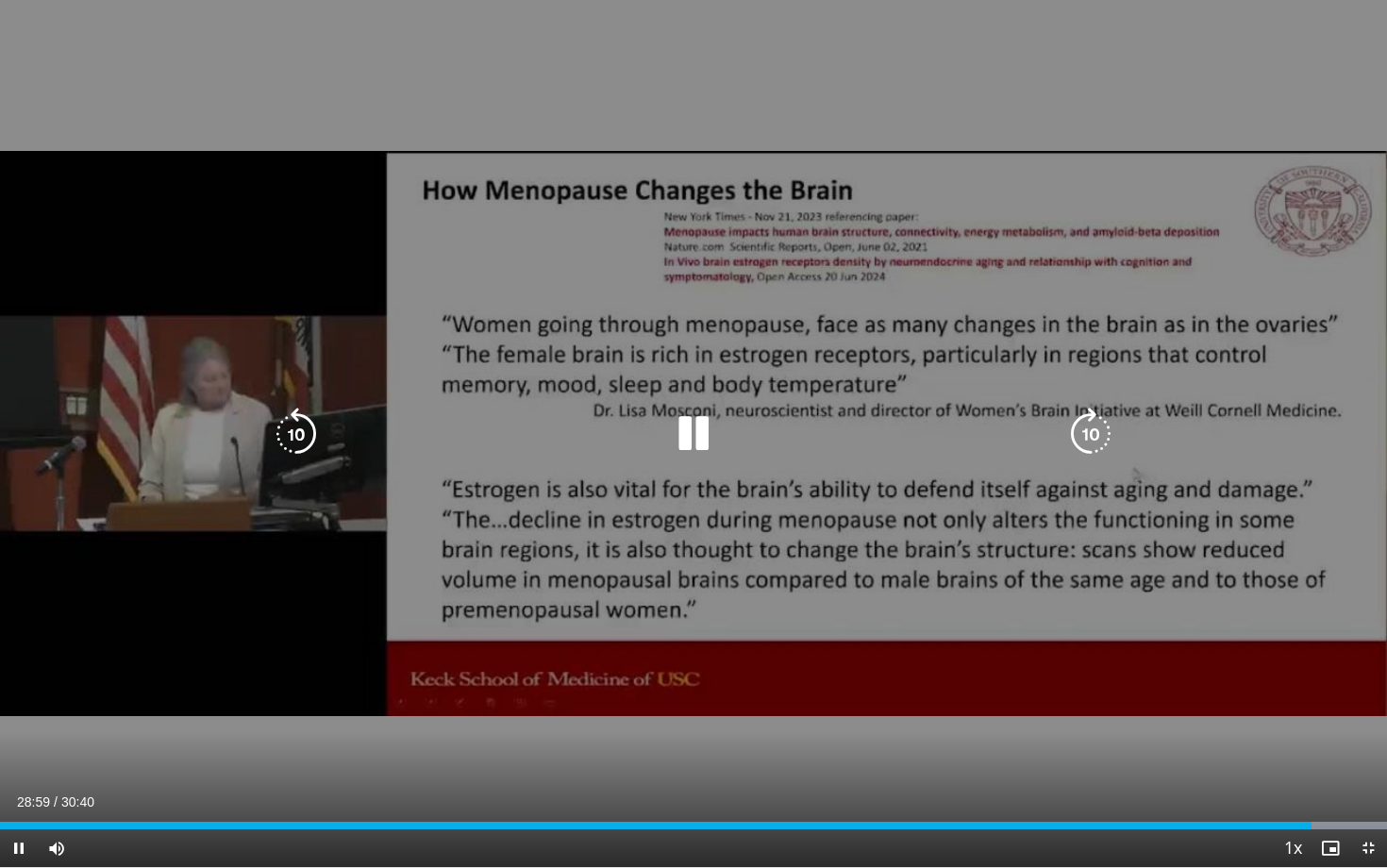 click at bounding box center (694, 434) 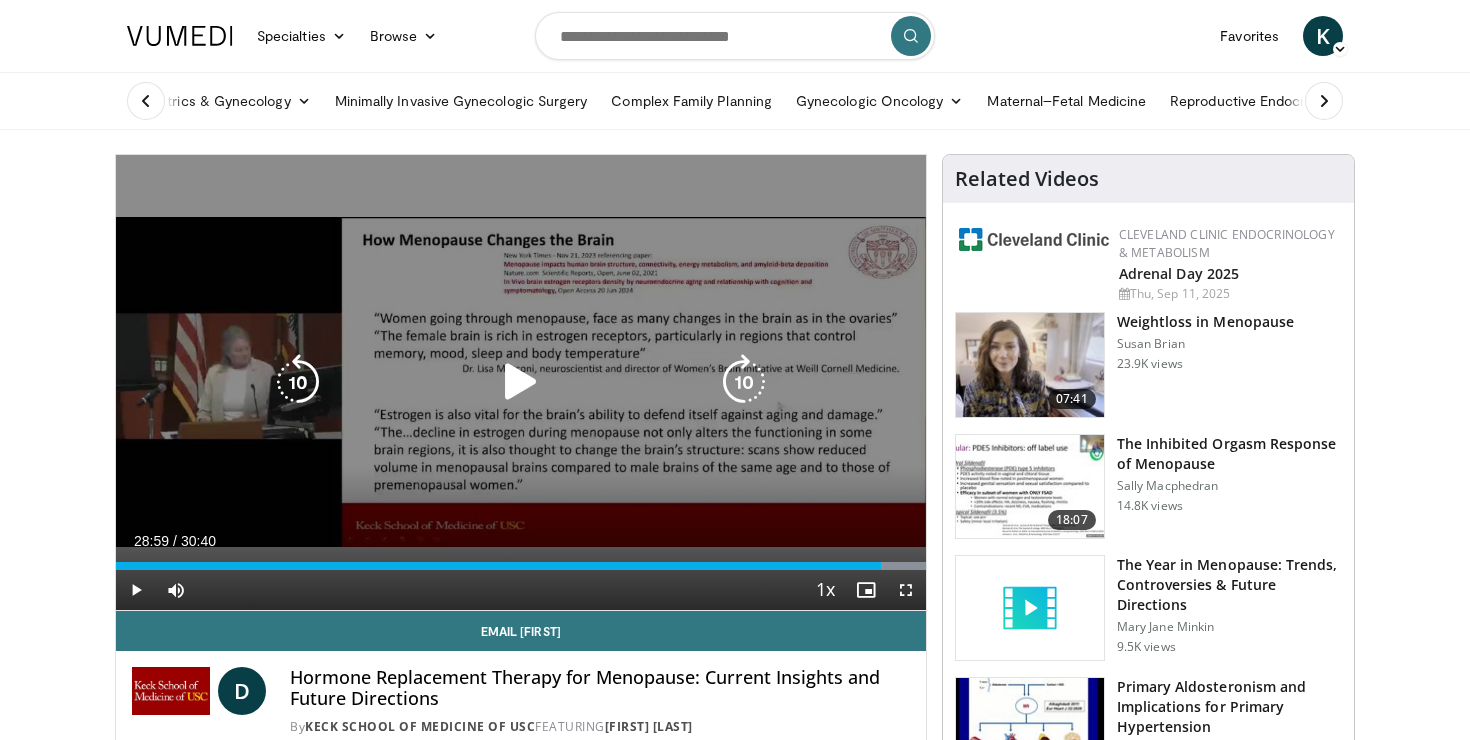 click at bounding box center (521, 382) 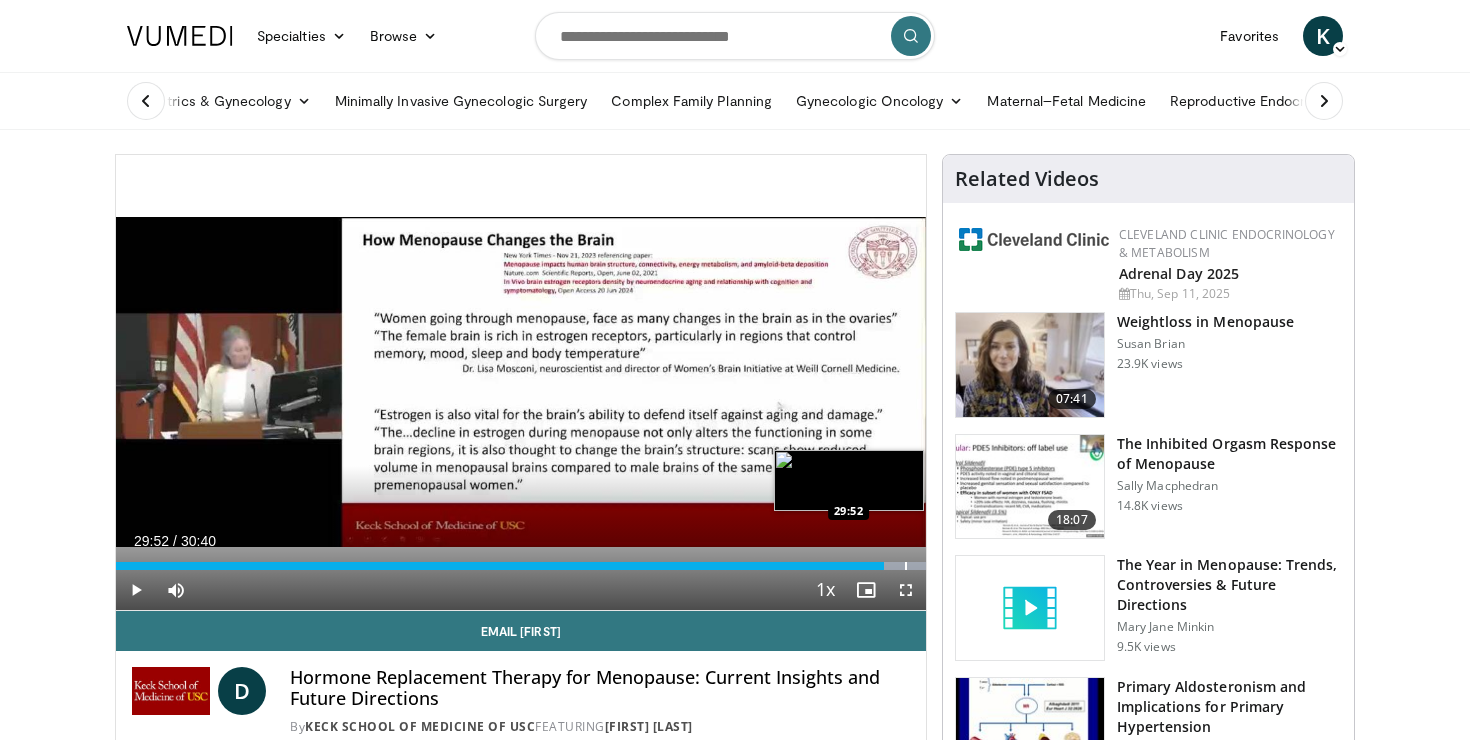 click at bounding box center (906, 566) 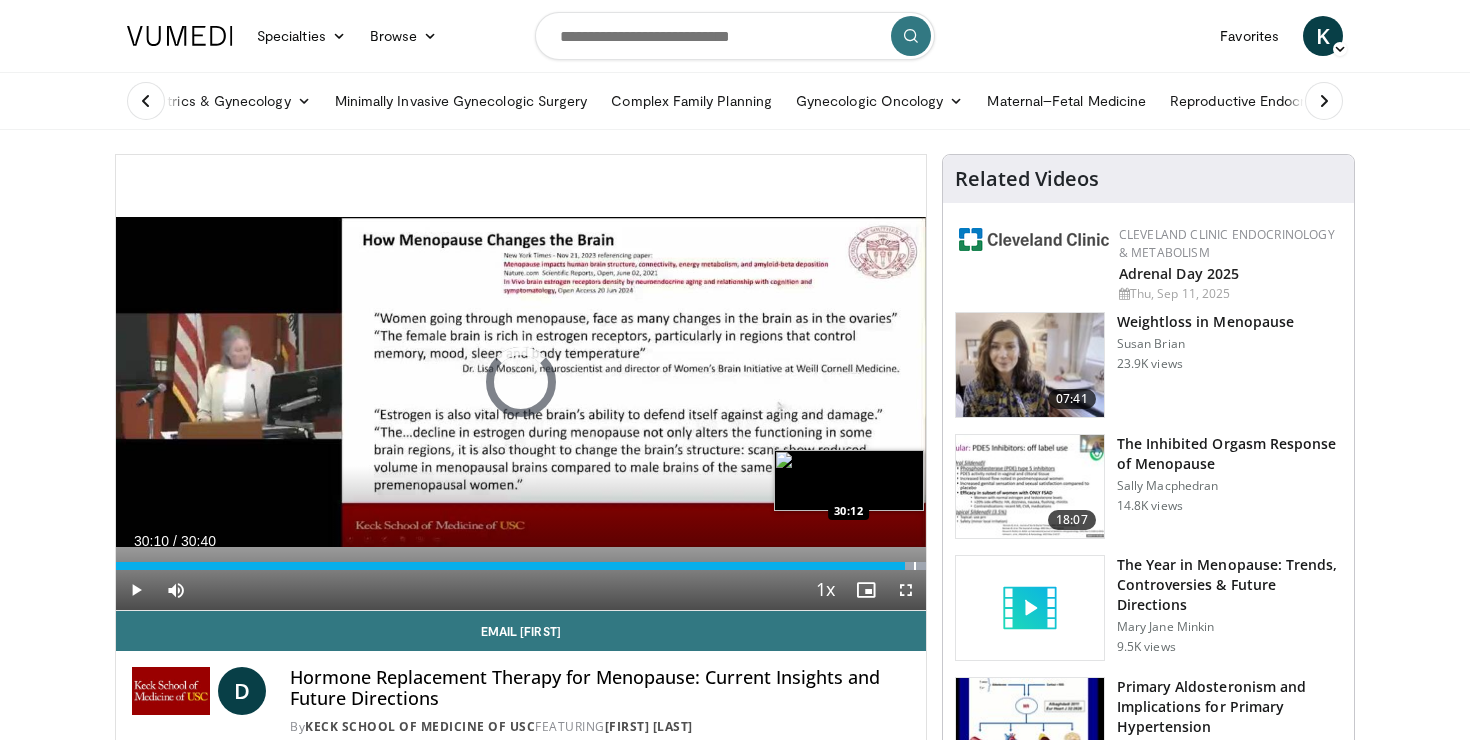 click at bounding box center [915, 566] 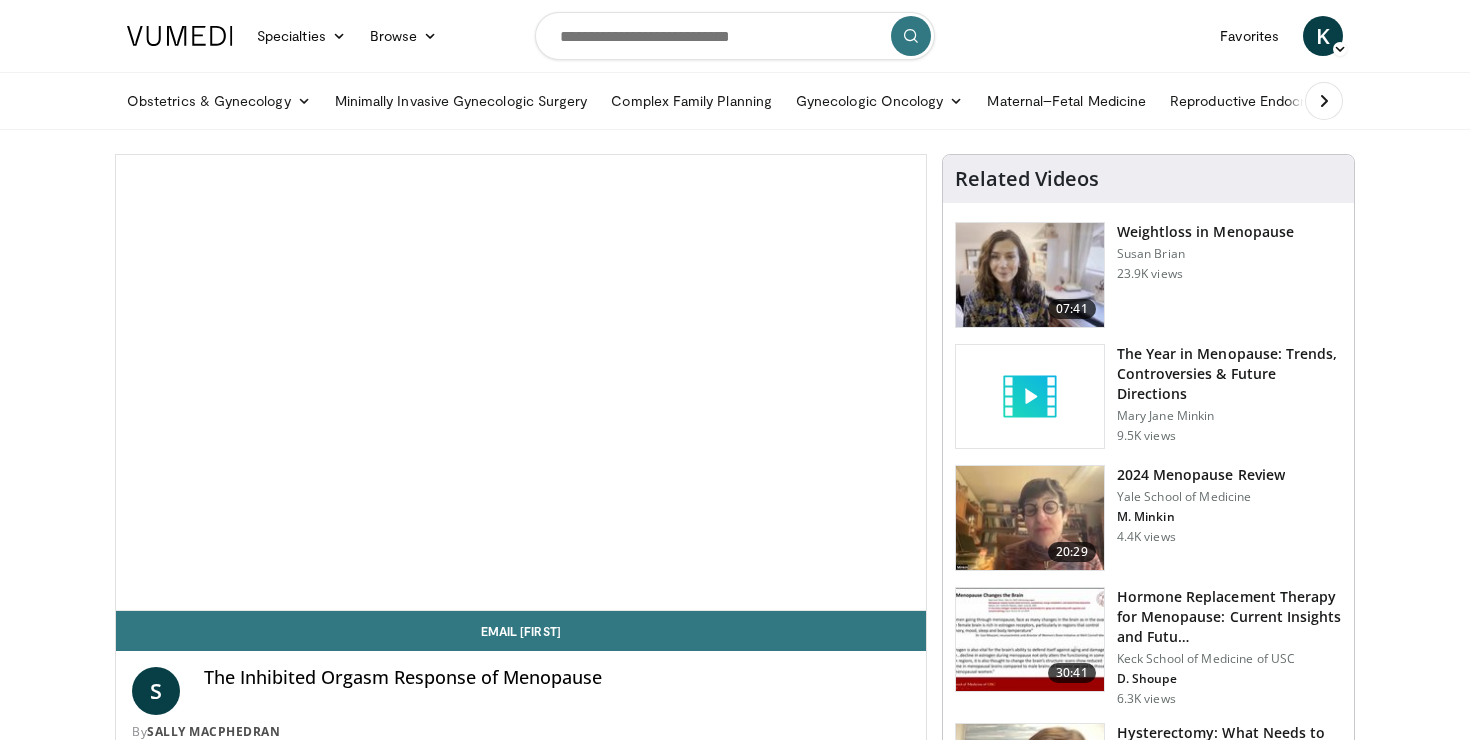 scroll, scrollTop: 0, scrollLeft: 0, axis: both 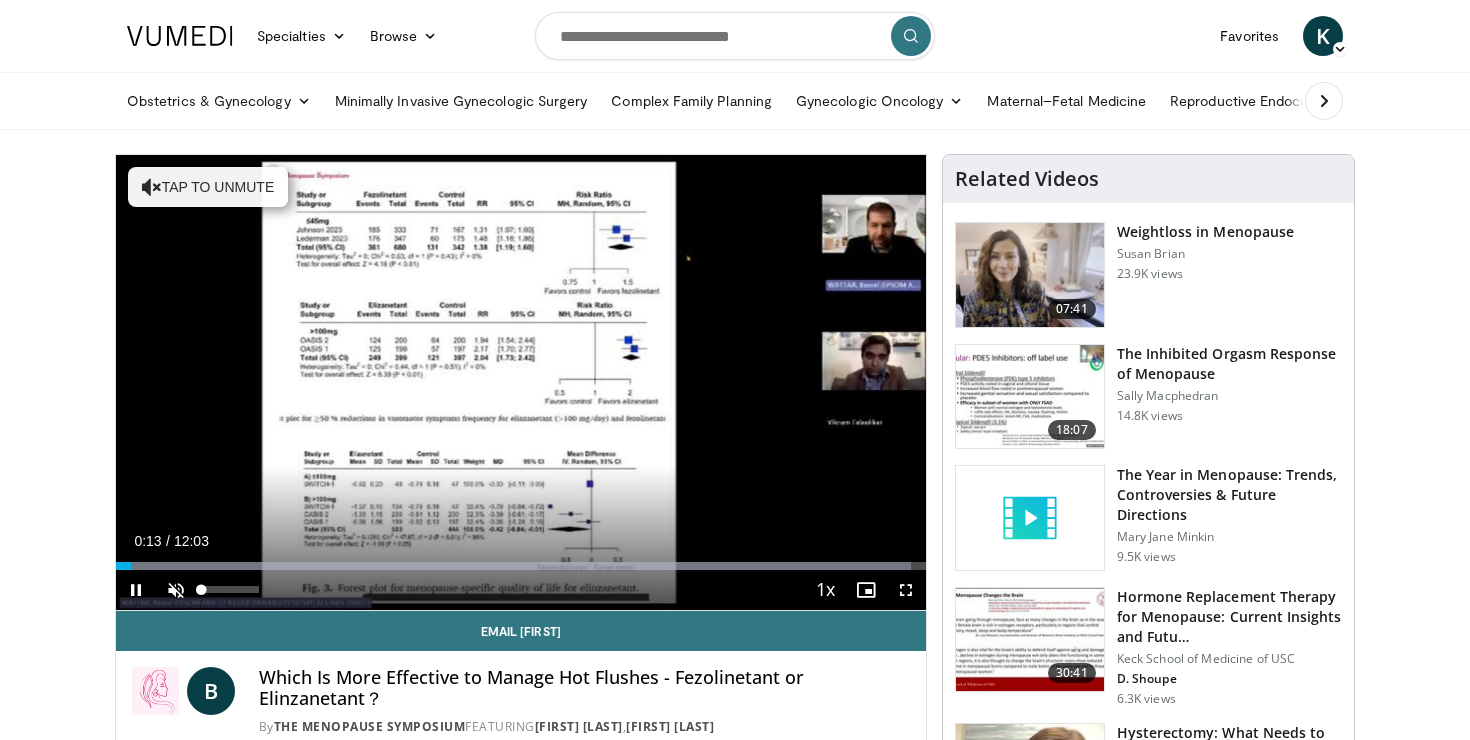 click at bounding box center [176, 590] 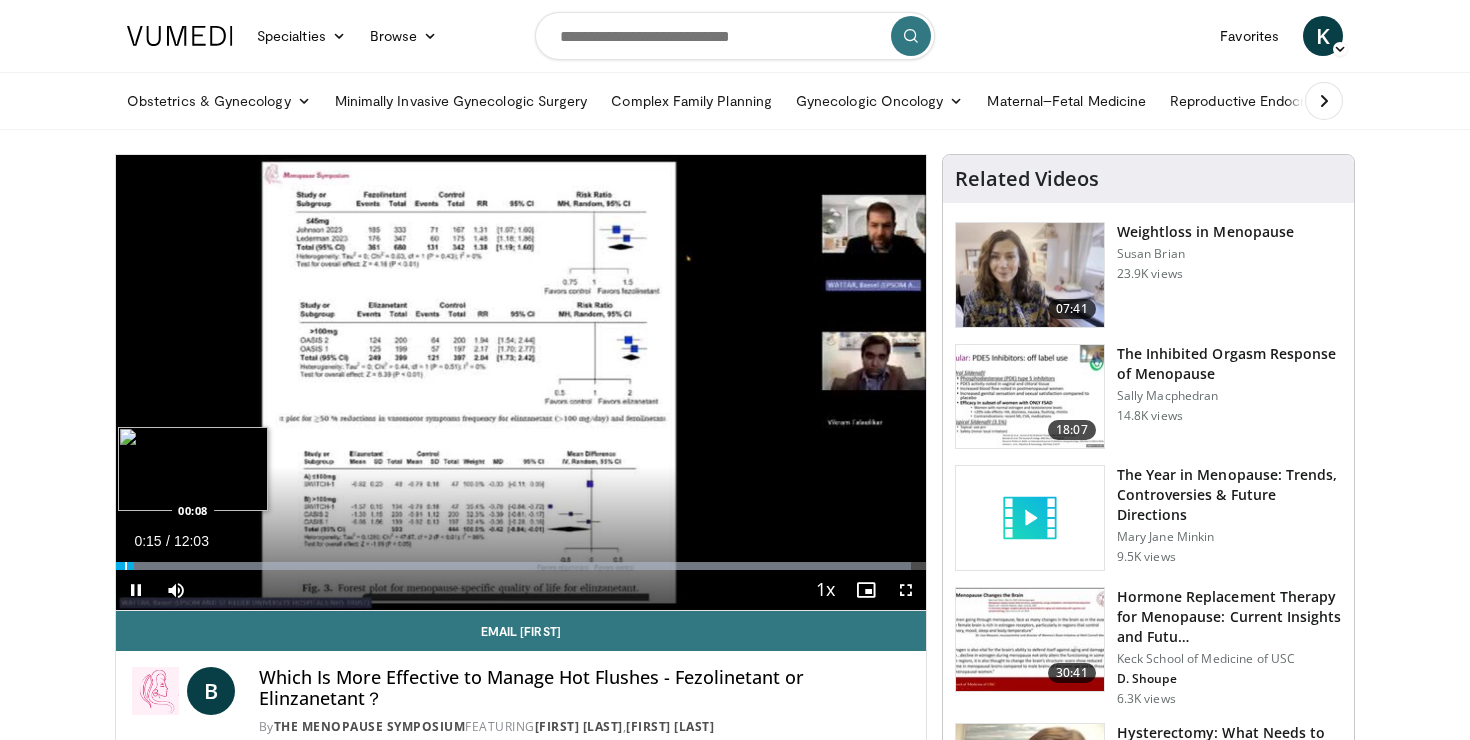 click at bounding box center [126, 566] 